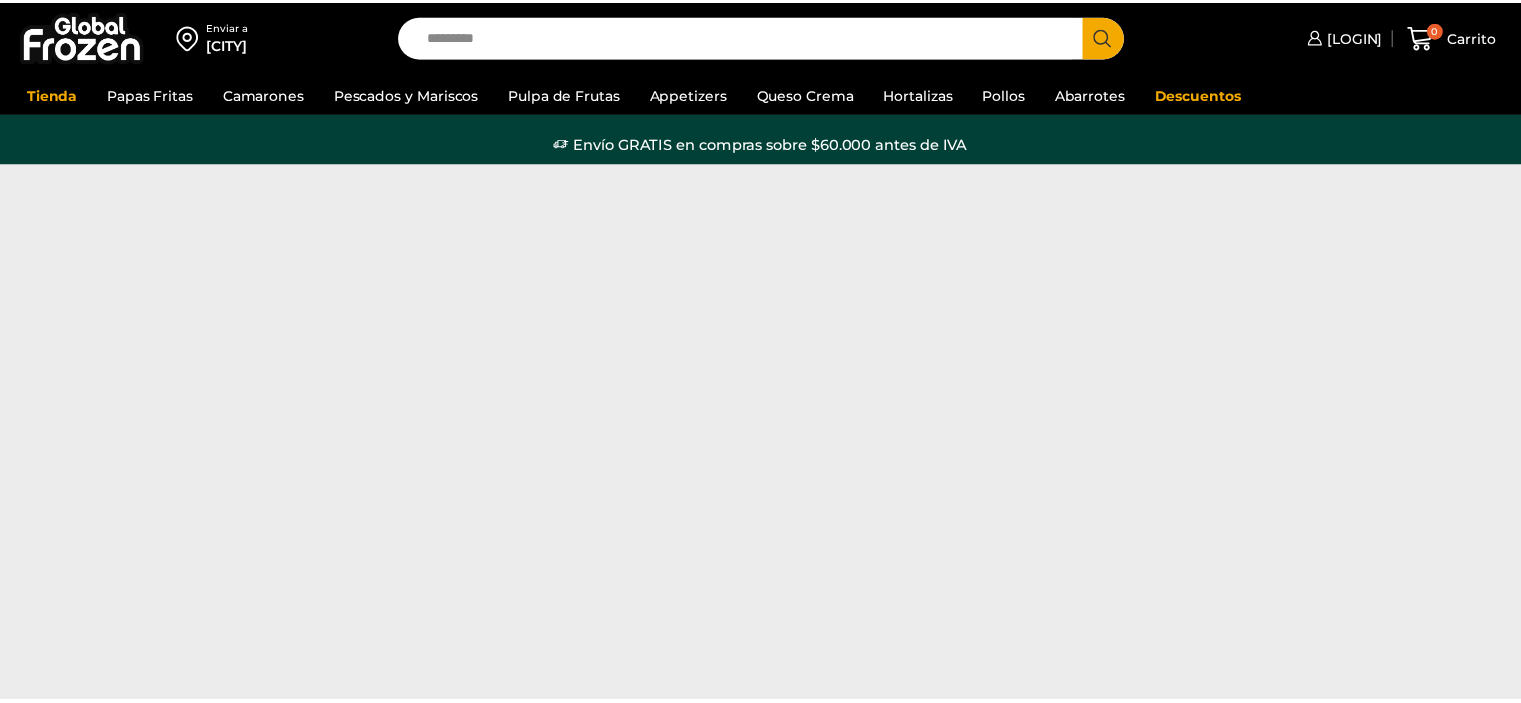 scroll, scrollTop: 0, scrollLeft: 0, axis: both 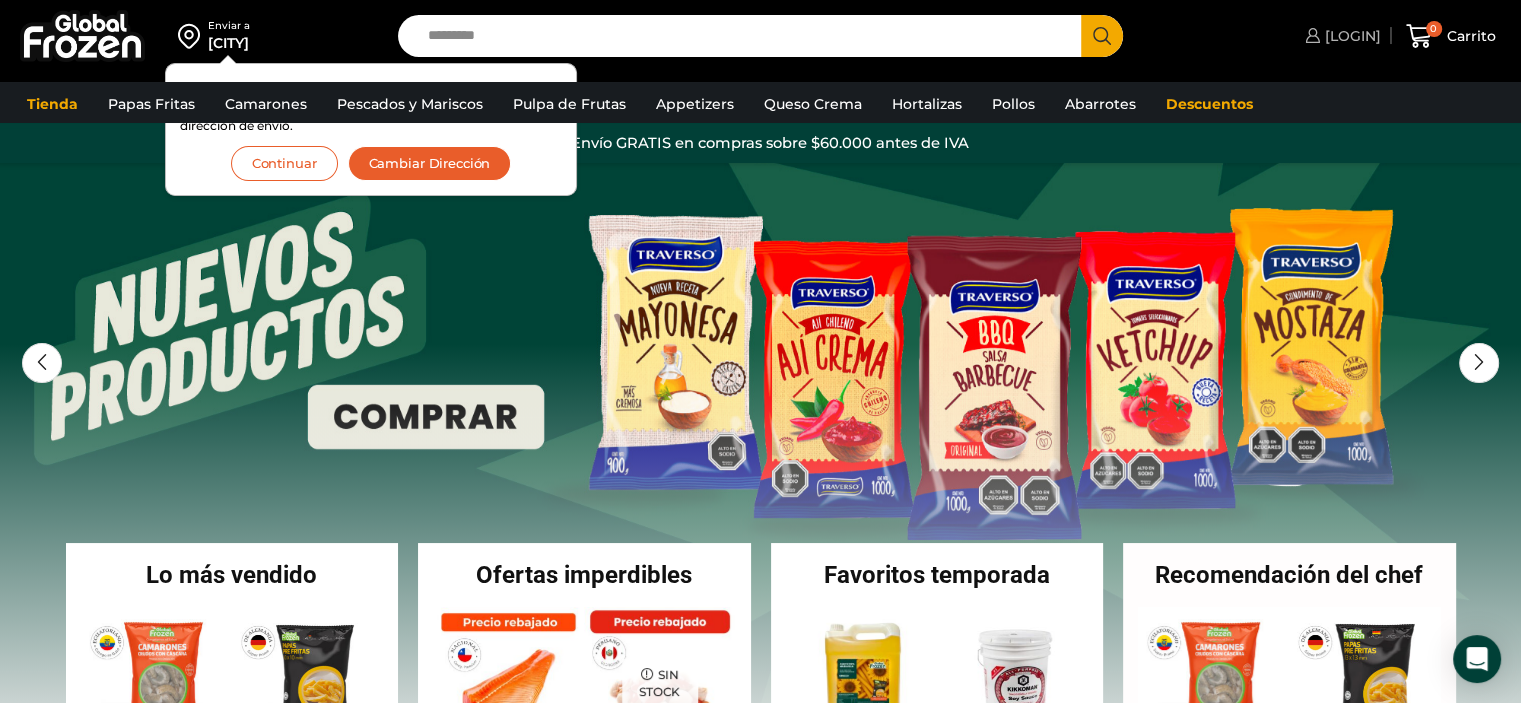 click on "Iniciar sesión" at bounding box center (1350, 36) 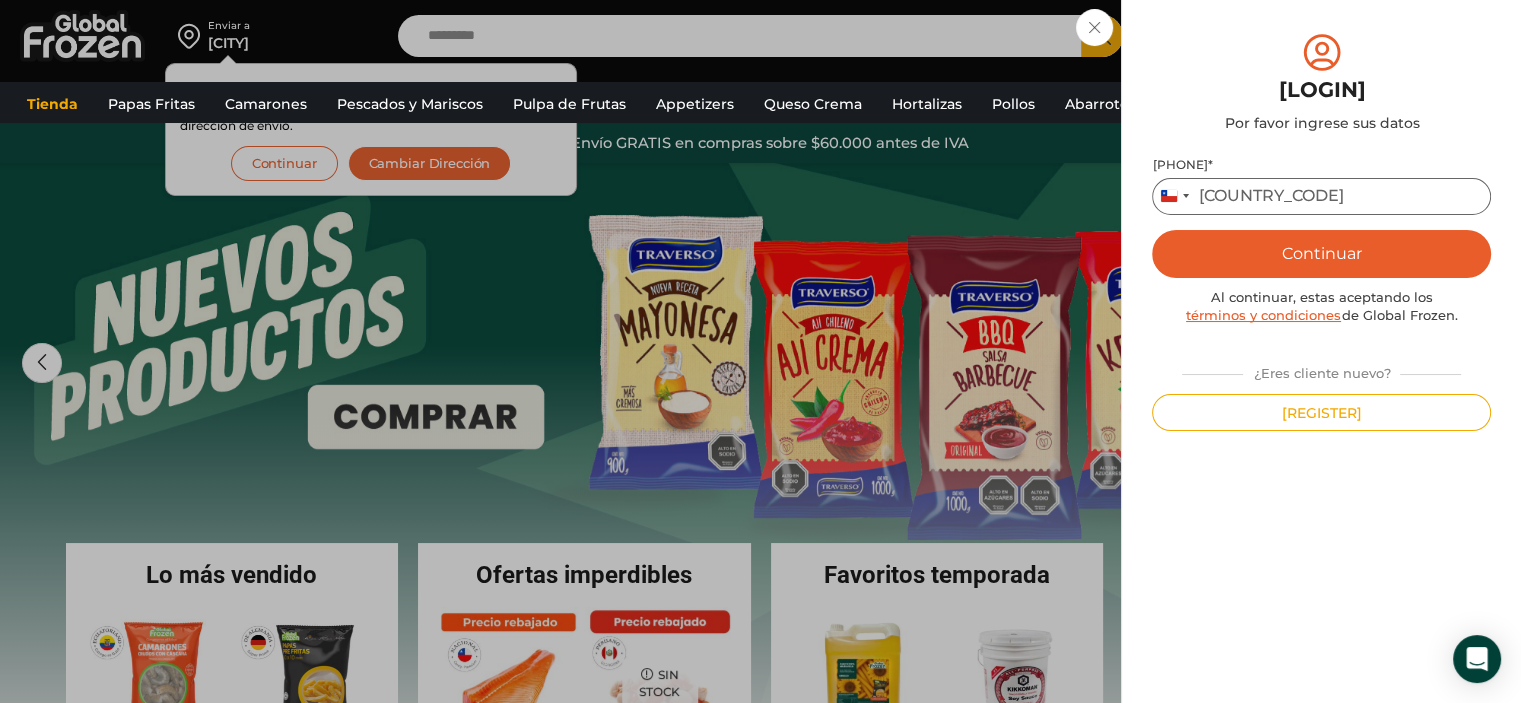 click on "Teléfono
*" at bounding box center [1321, 196] 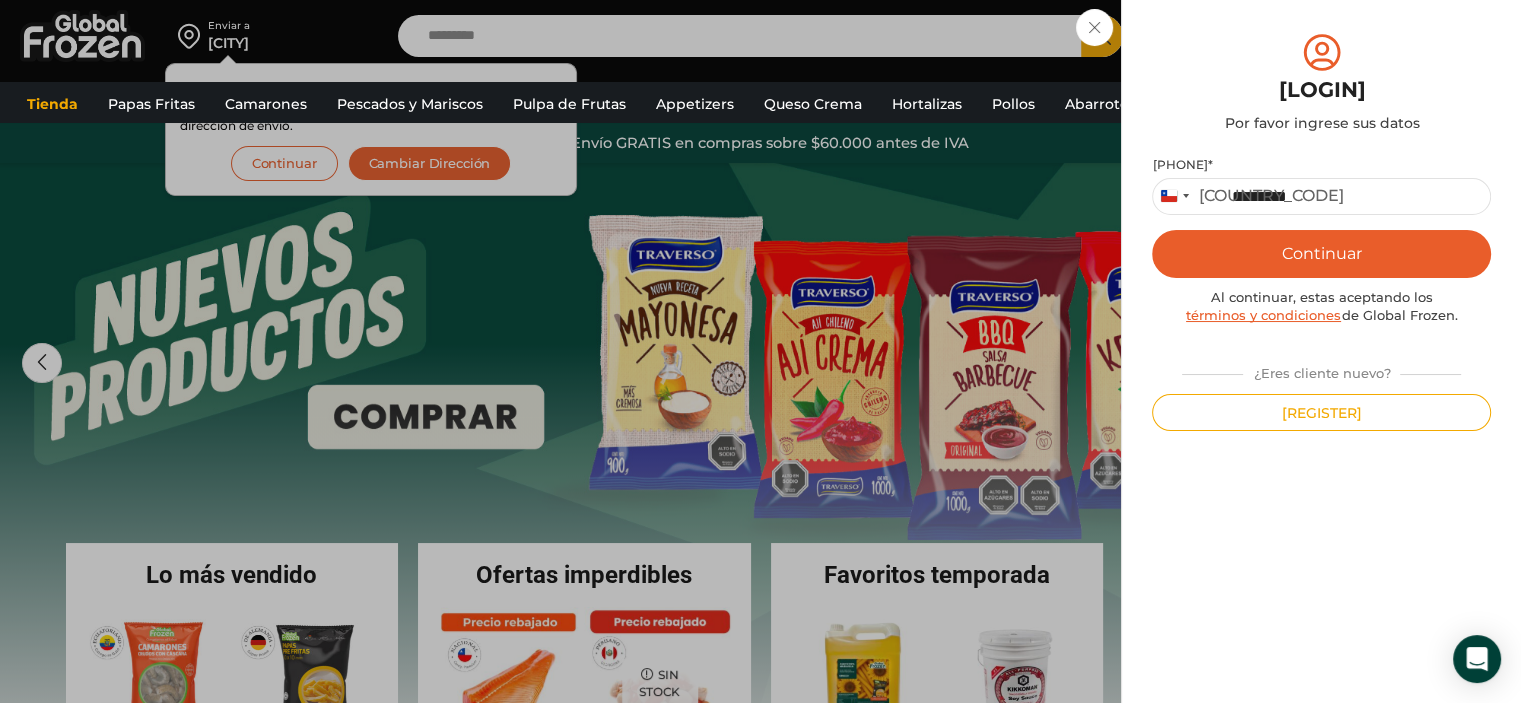 click on "Continuar" at bounding box center [1321, 254] 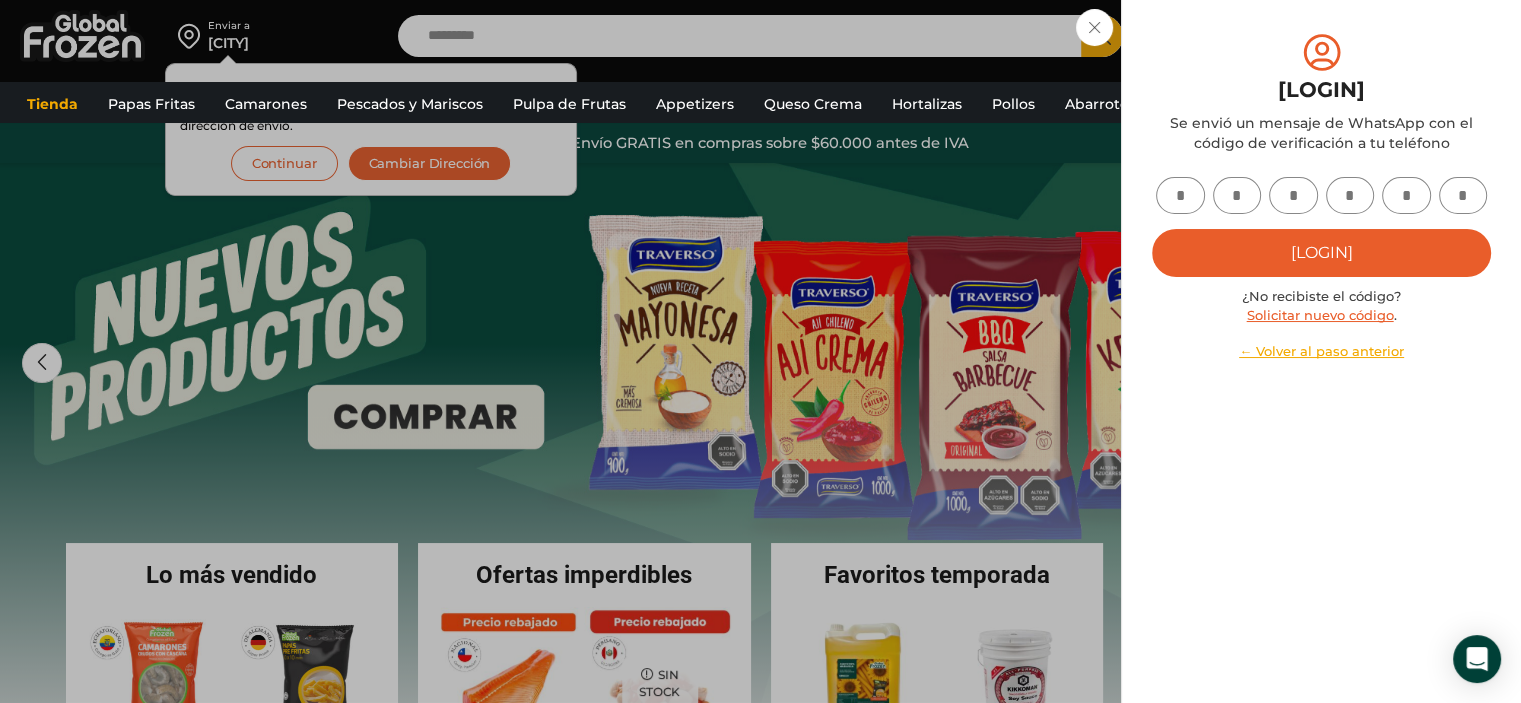 click at bounding box center (1180, 195) 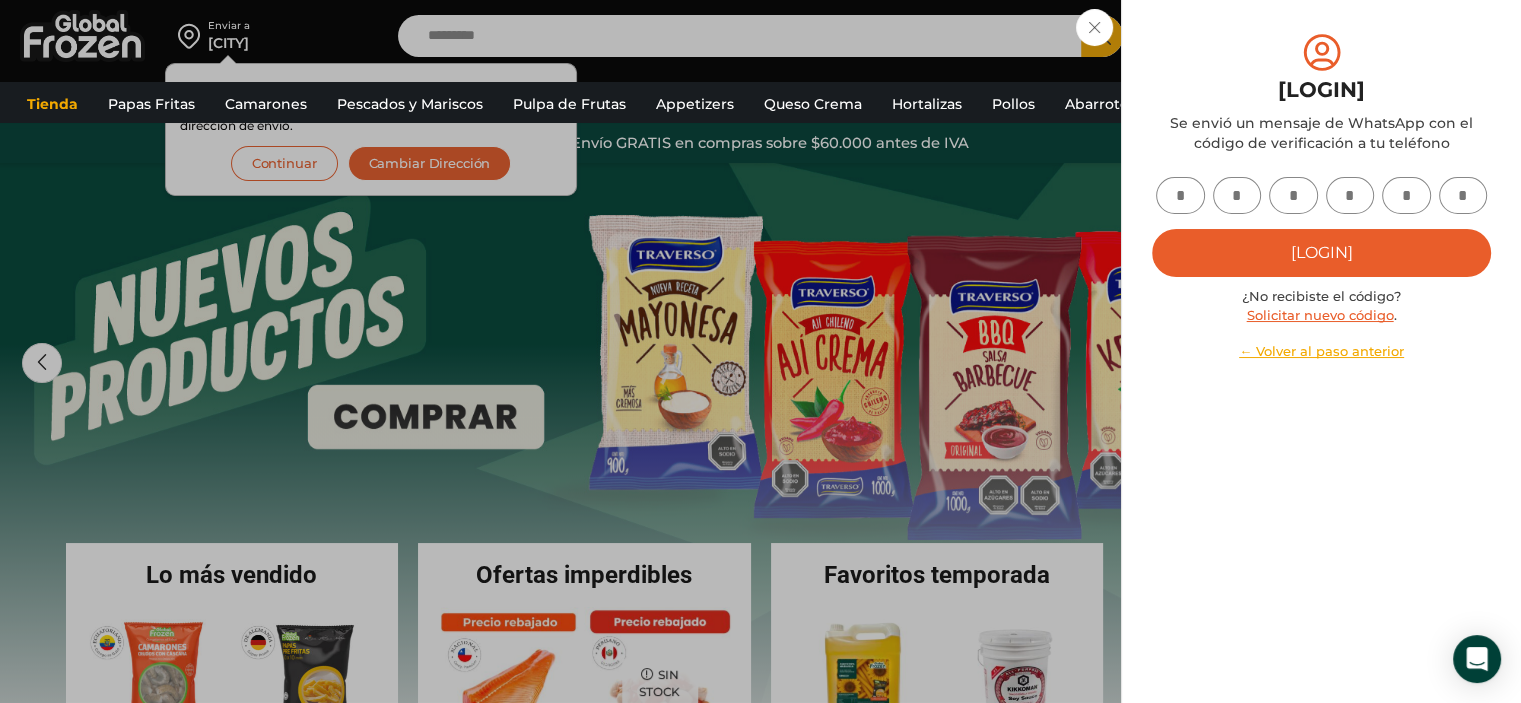 type on "*" 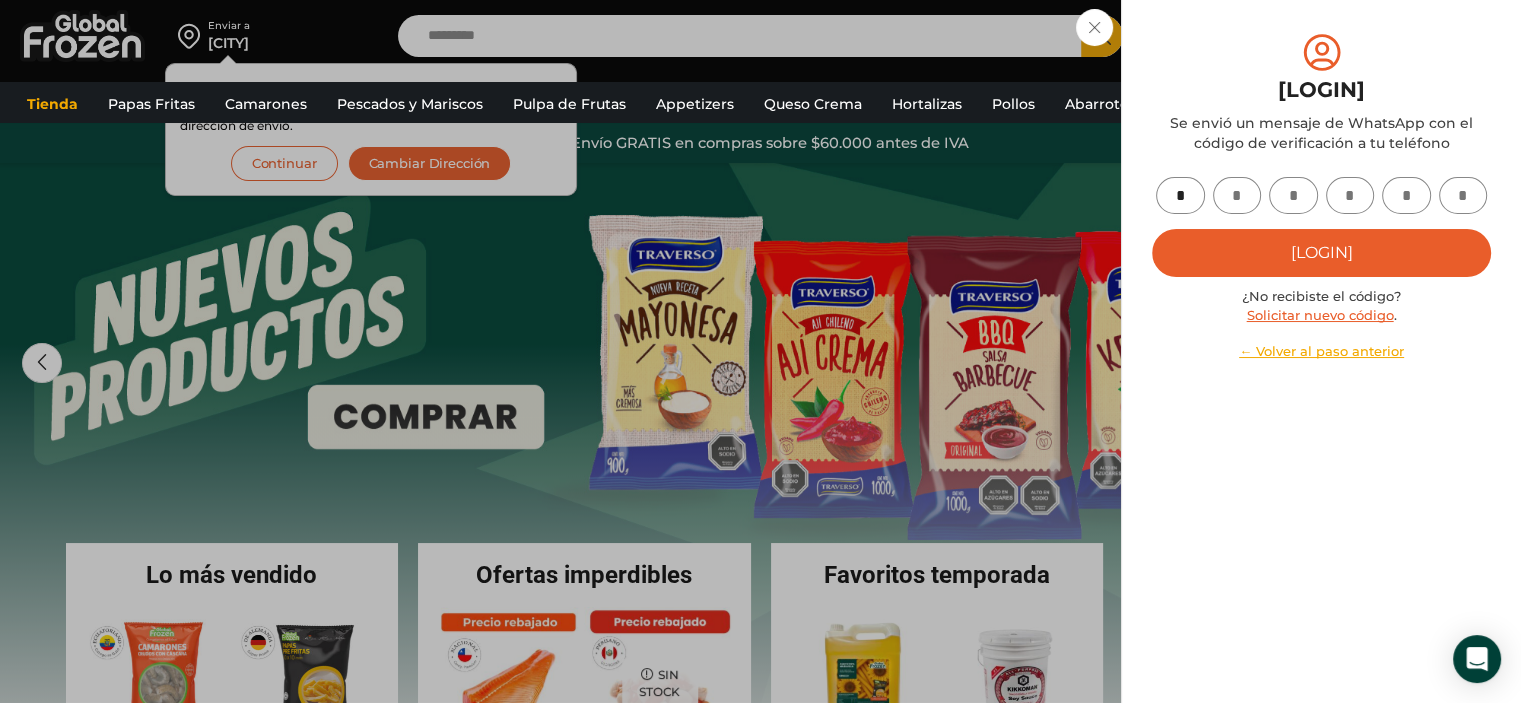 type on "*" 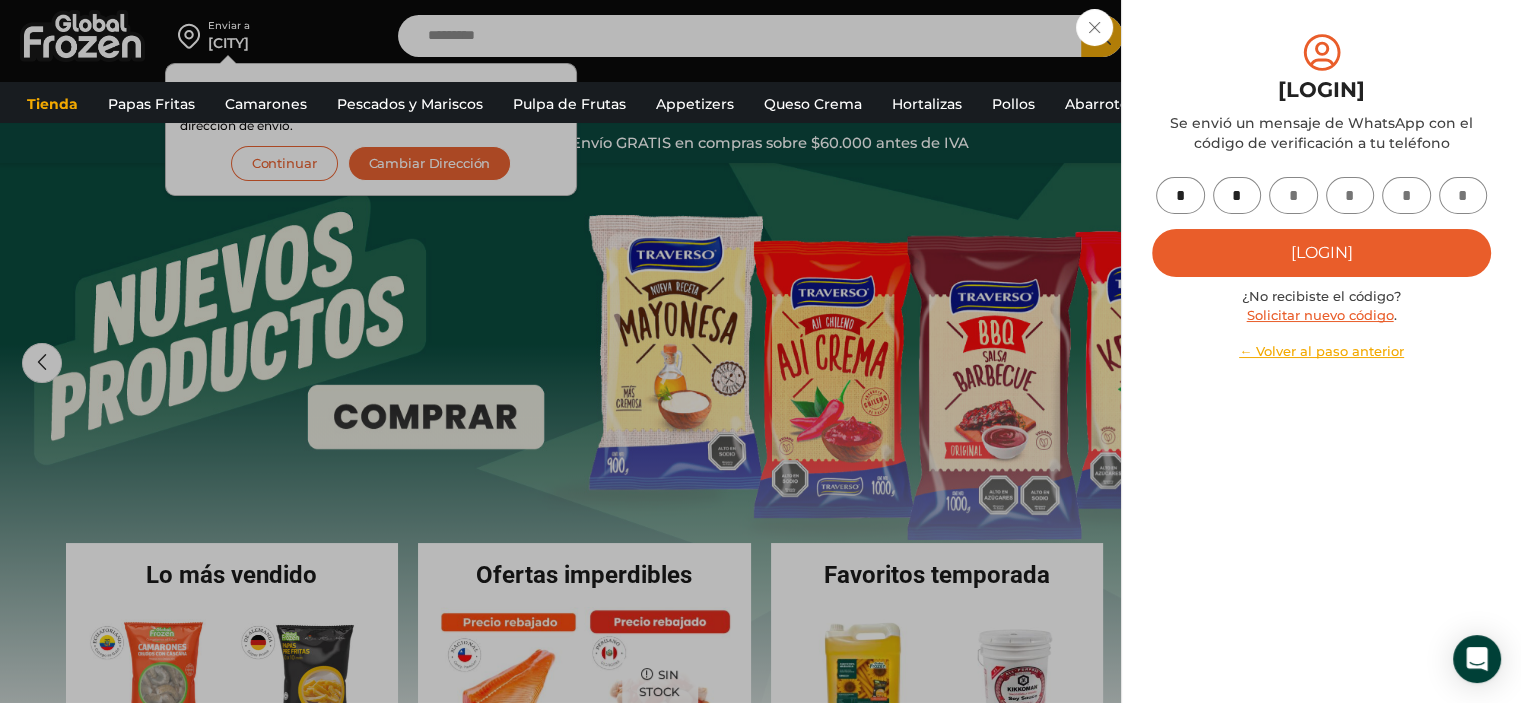 type on "*" 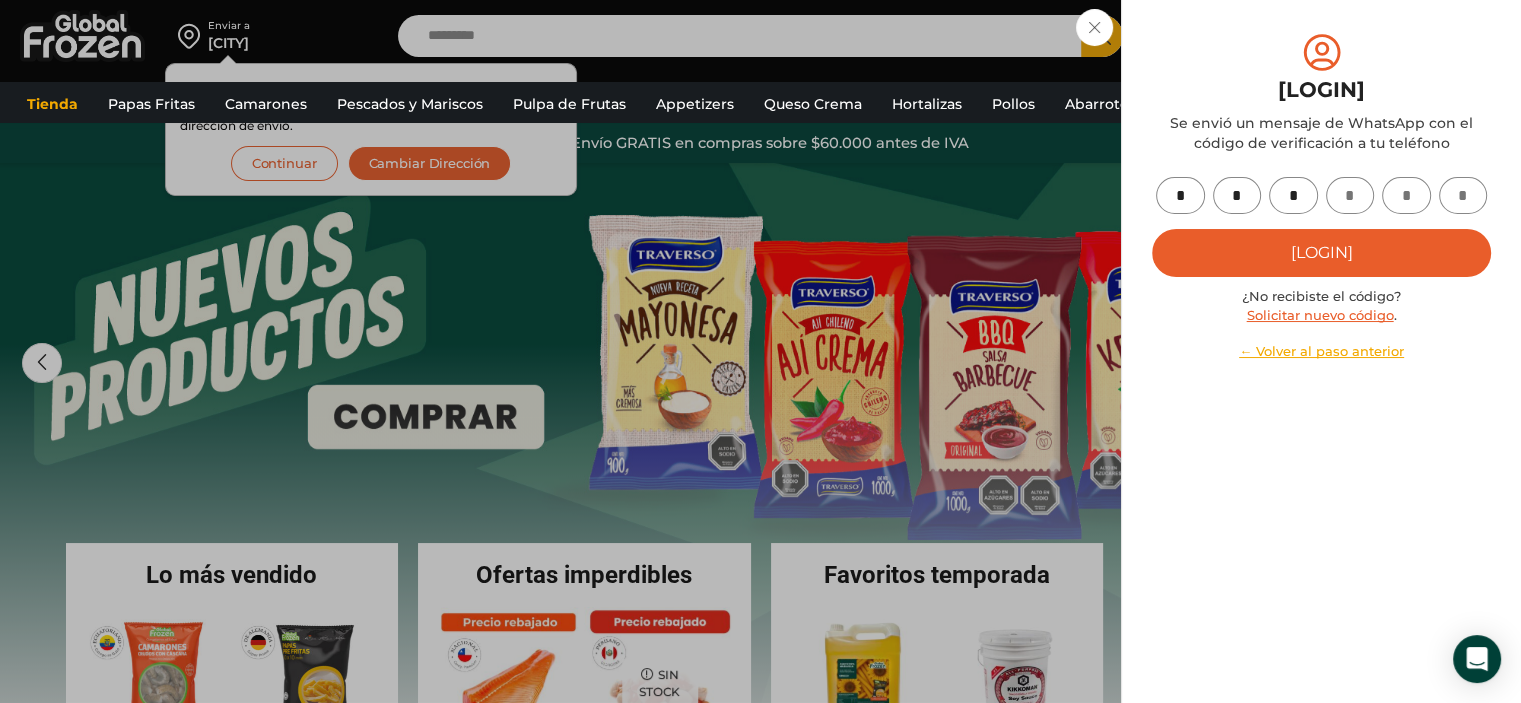 type on "*" 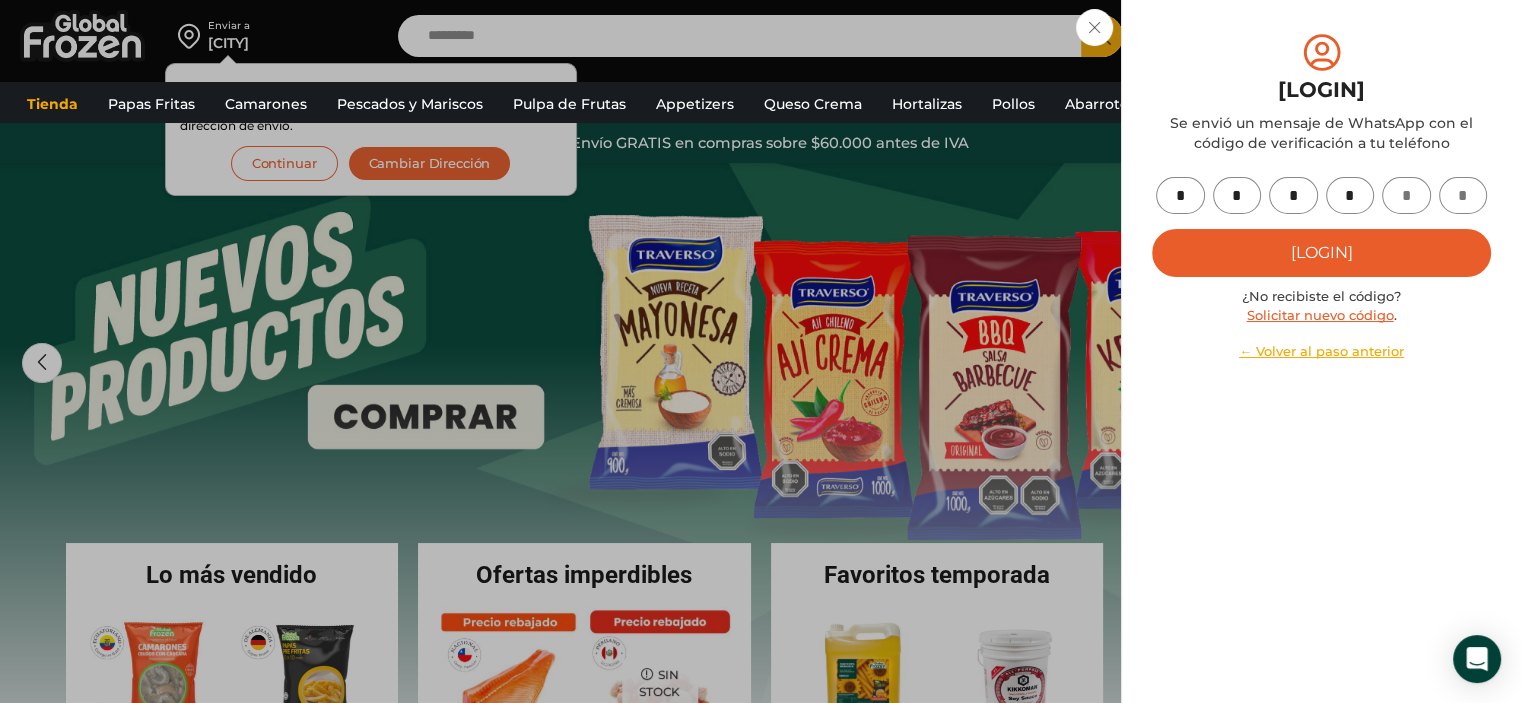 type on "*" 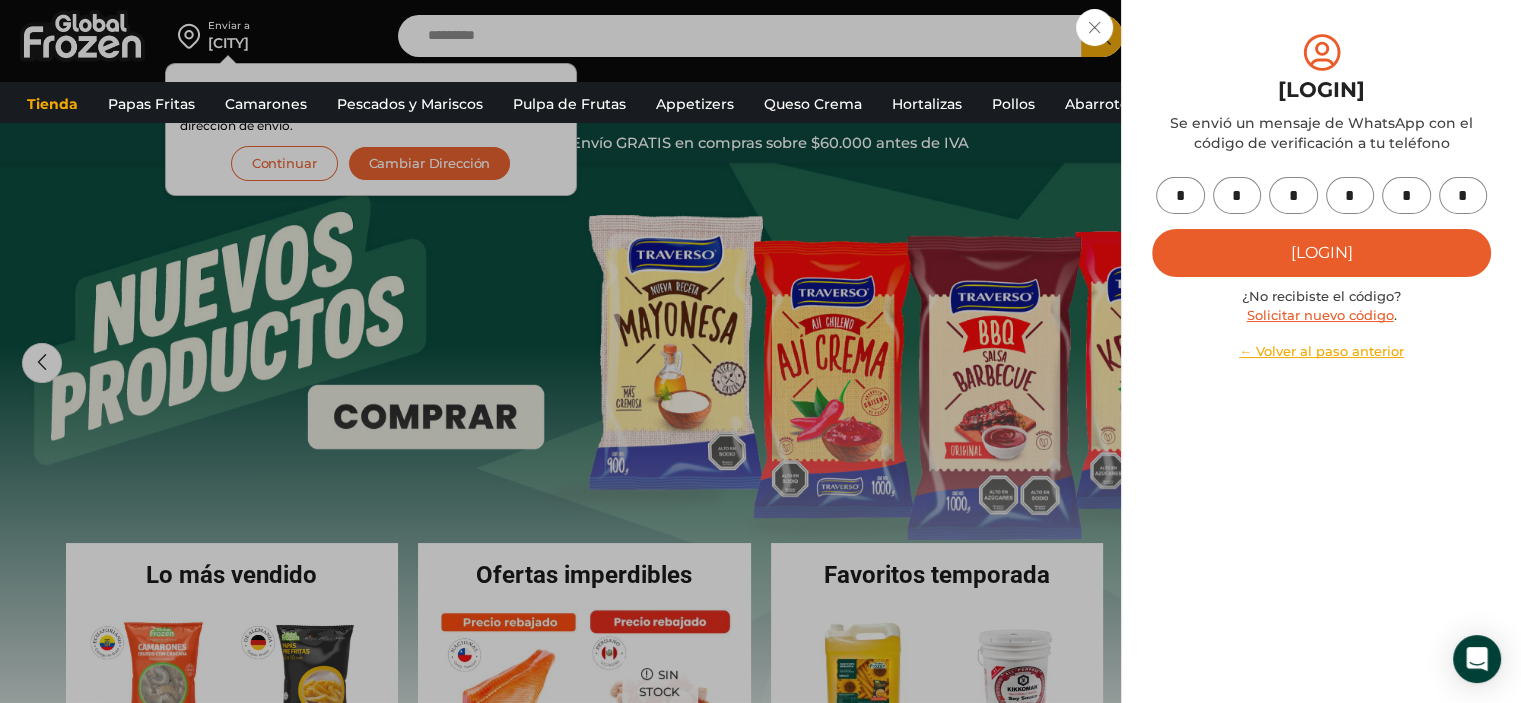 type on "*" 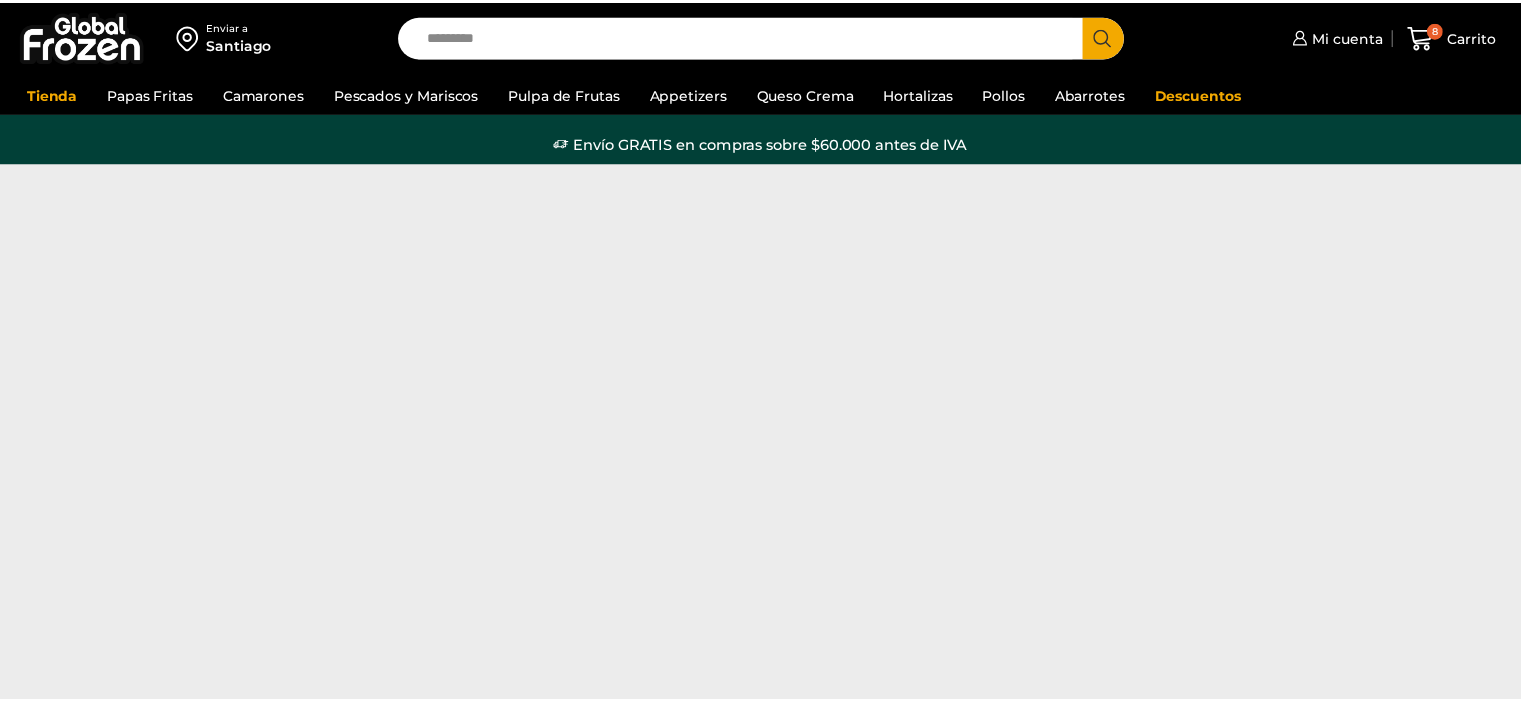 scroll, scrollTop: 0, scrollLeft: 0, axis: both 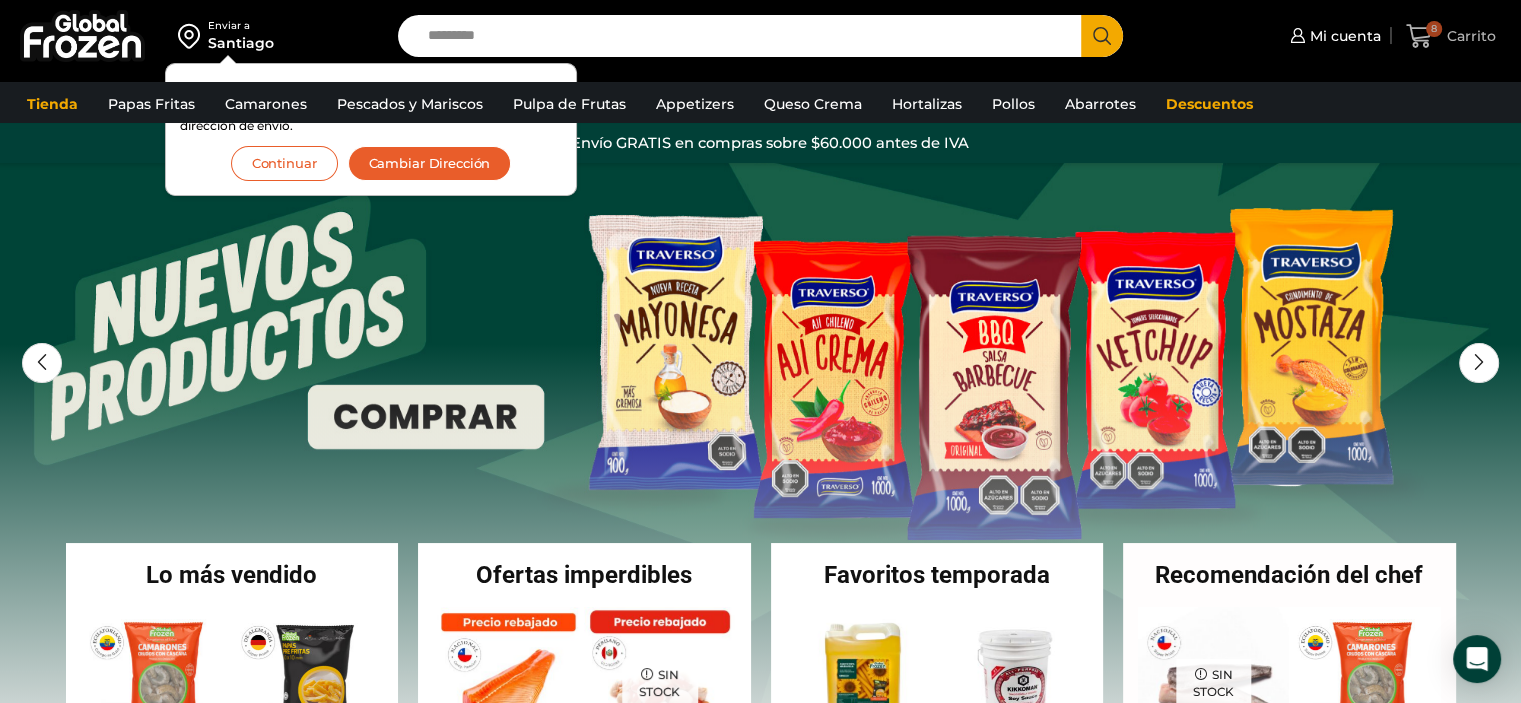 click on "8" at bounding box center [1423, 36] 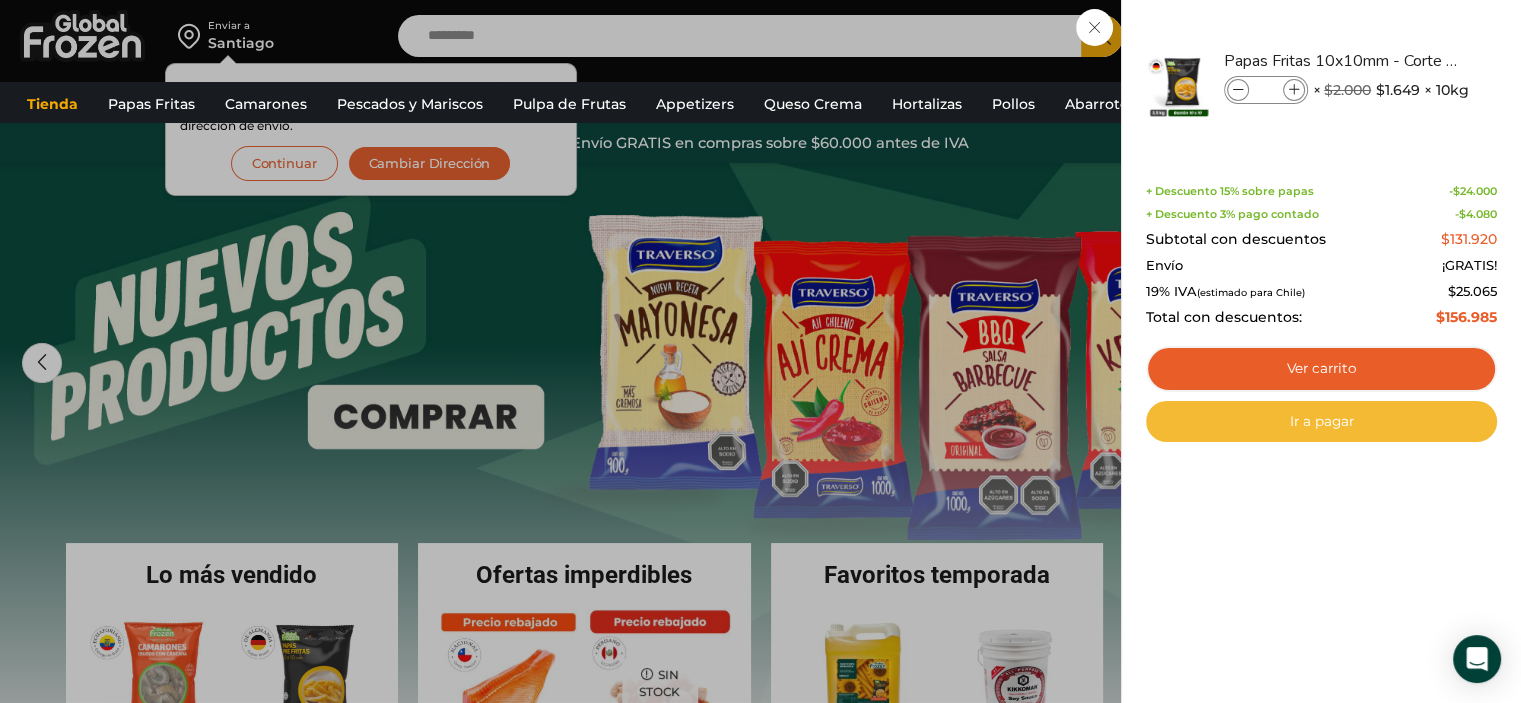 click on "Ir a pagar" at bounding box center [1321, 422] 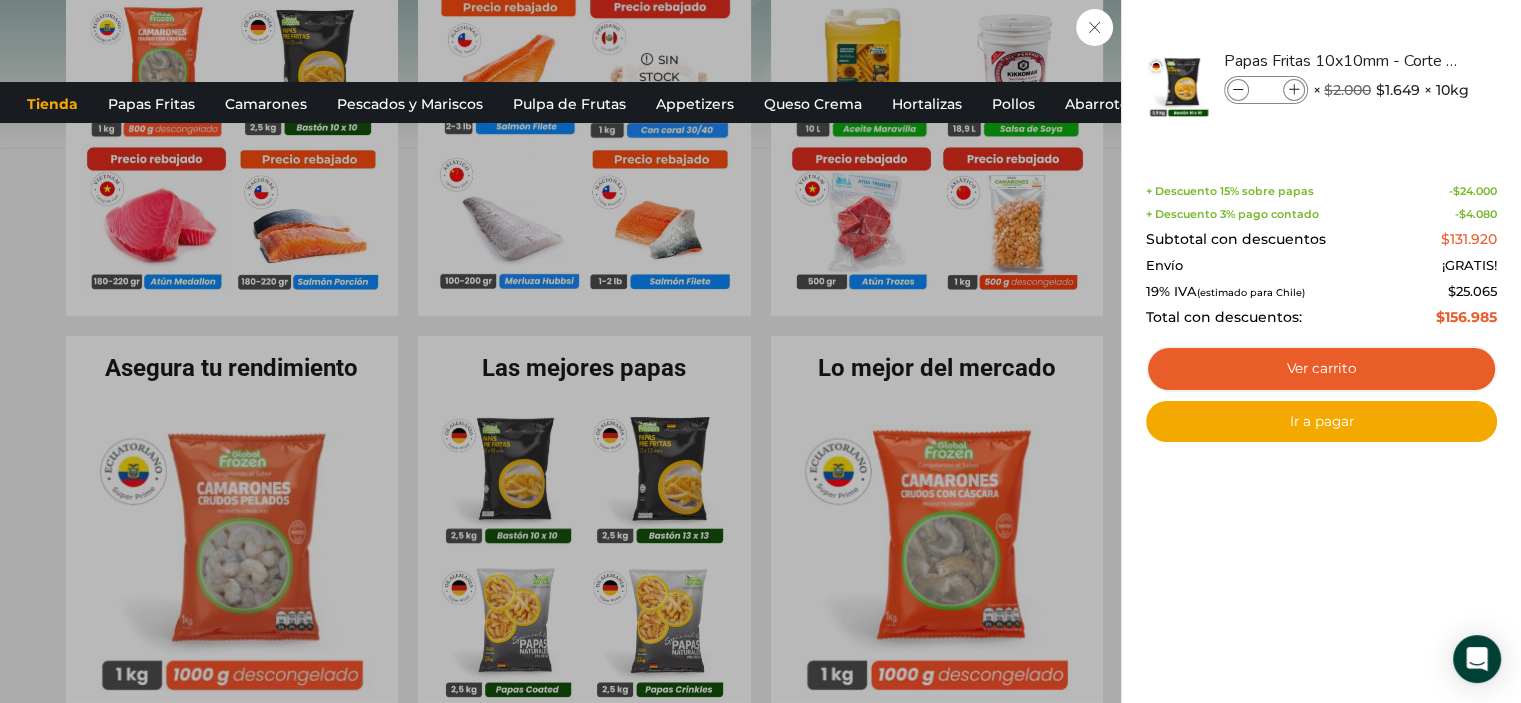 scroll, scrollTop: 1230, scrollLeft: 0, axis: vertical 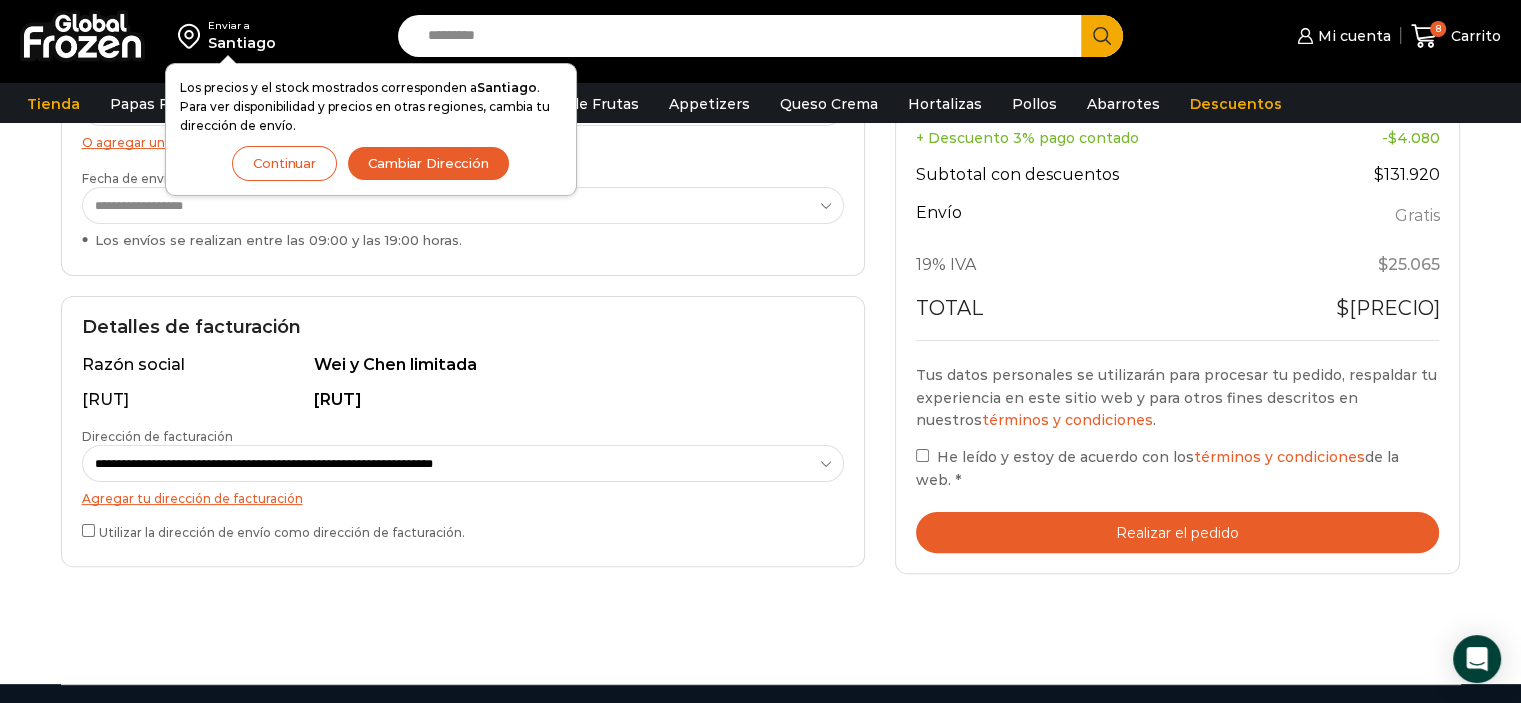 click on "Realizar el pedido" at bounding box center (1178, 532) 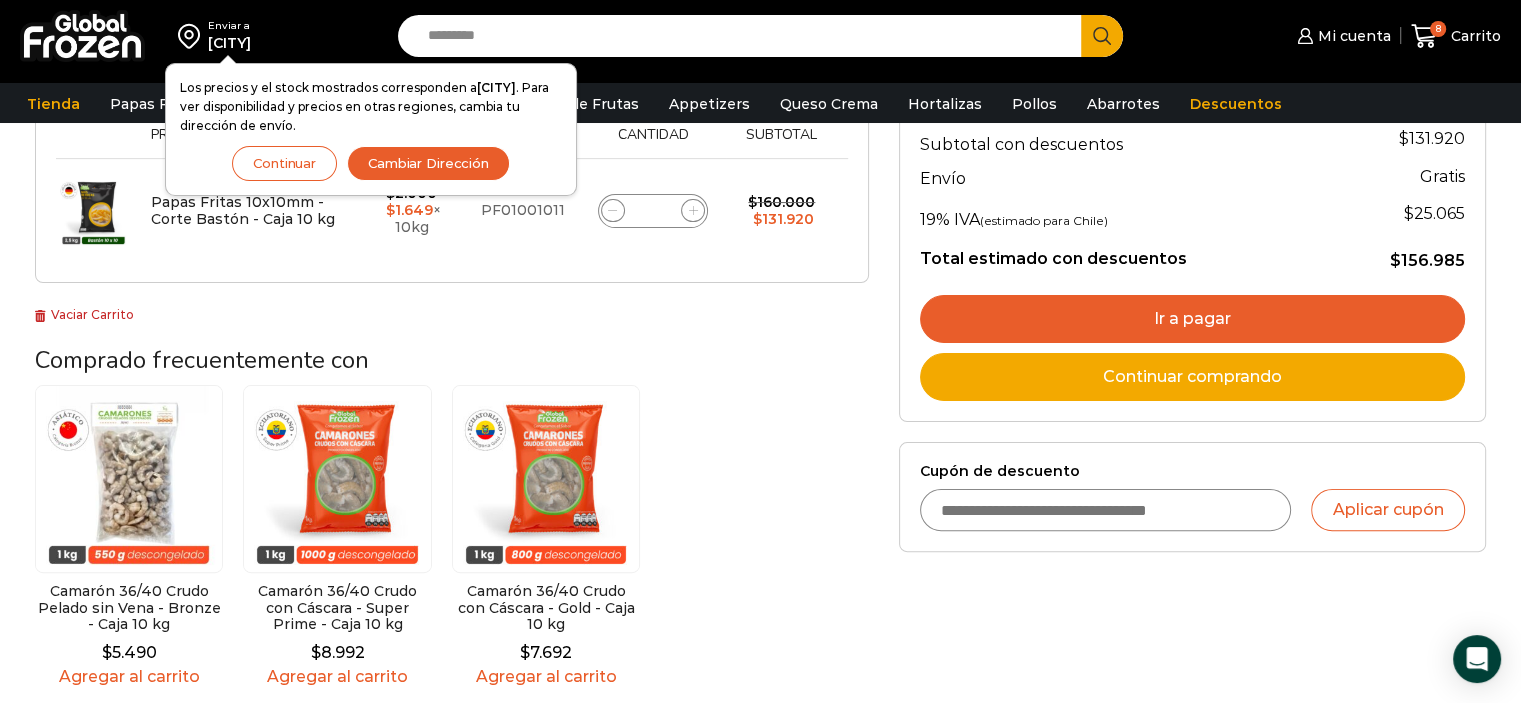 scroll, scrollTop: 500, scrollLeft: 0, axis: vertical 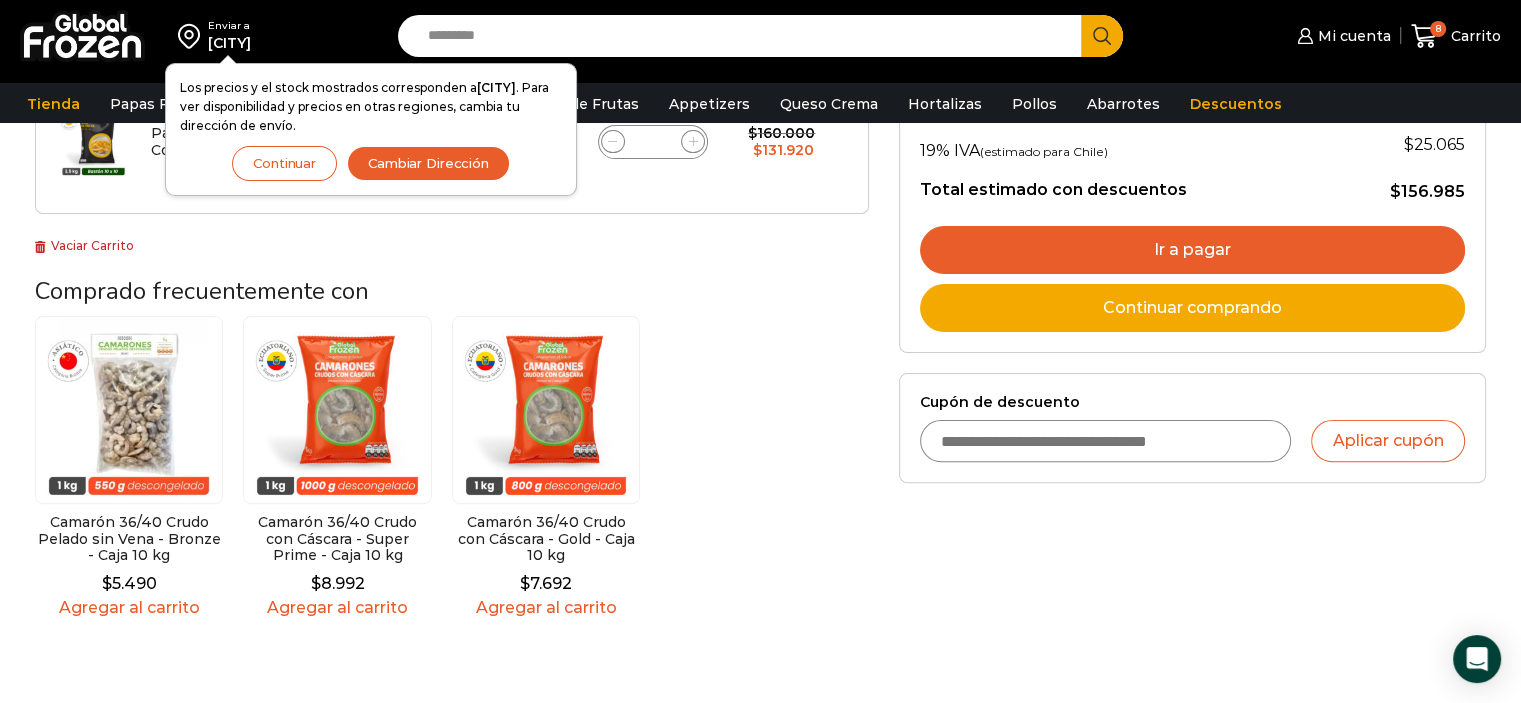click on "Cupón de descuento" at bounding box center [1106, 441] 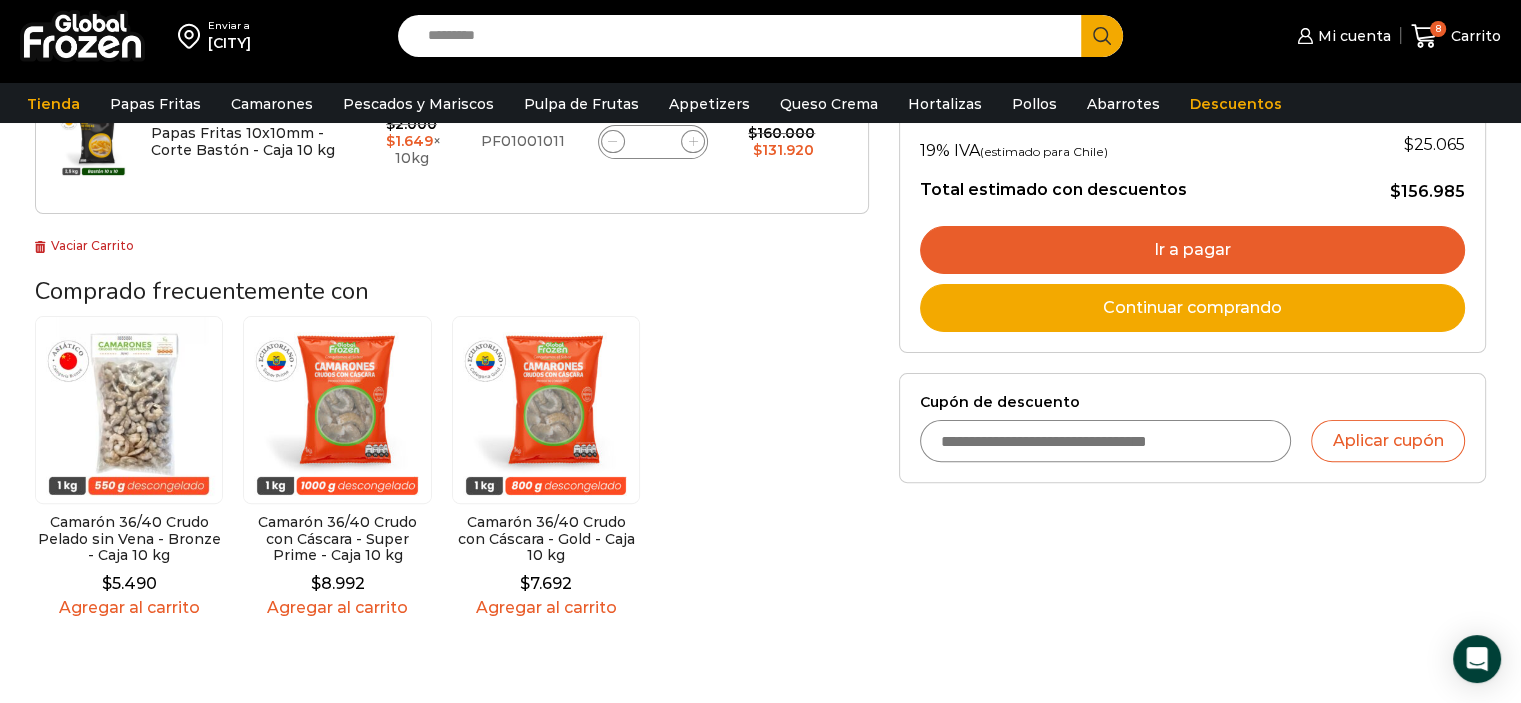 click on "Cupón de descuento" at bounding box center [1106, 441] 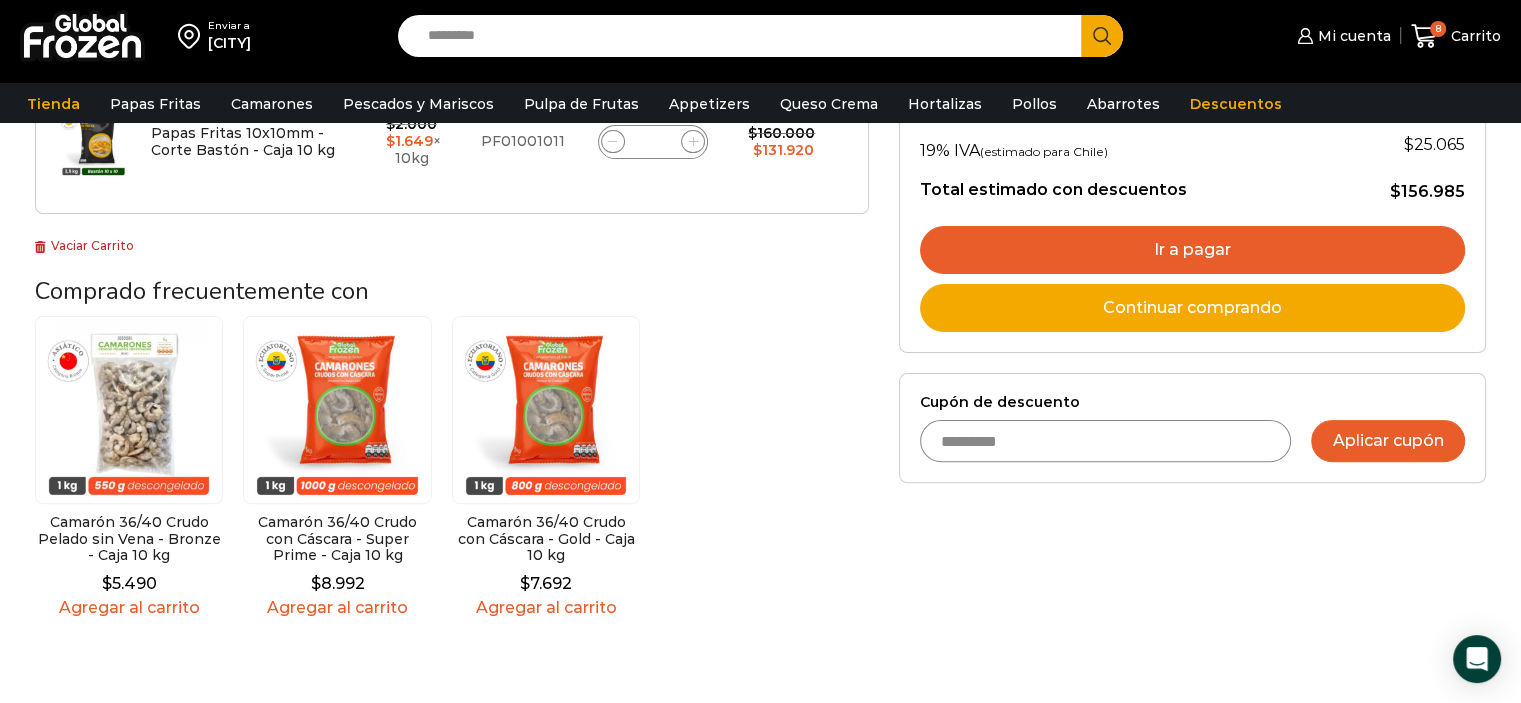 type on "*********" 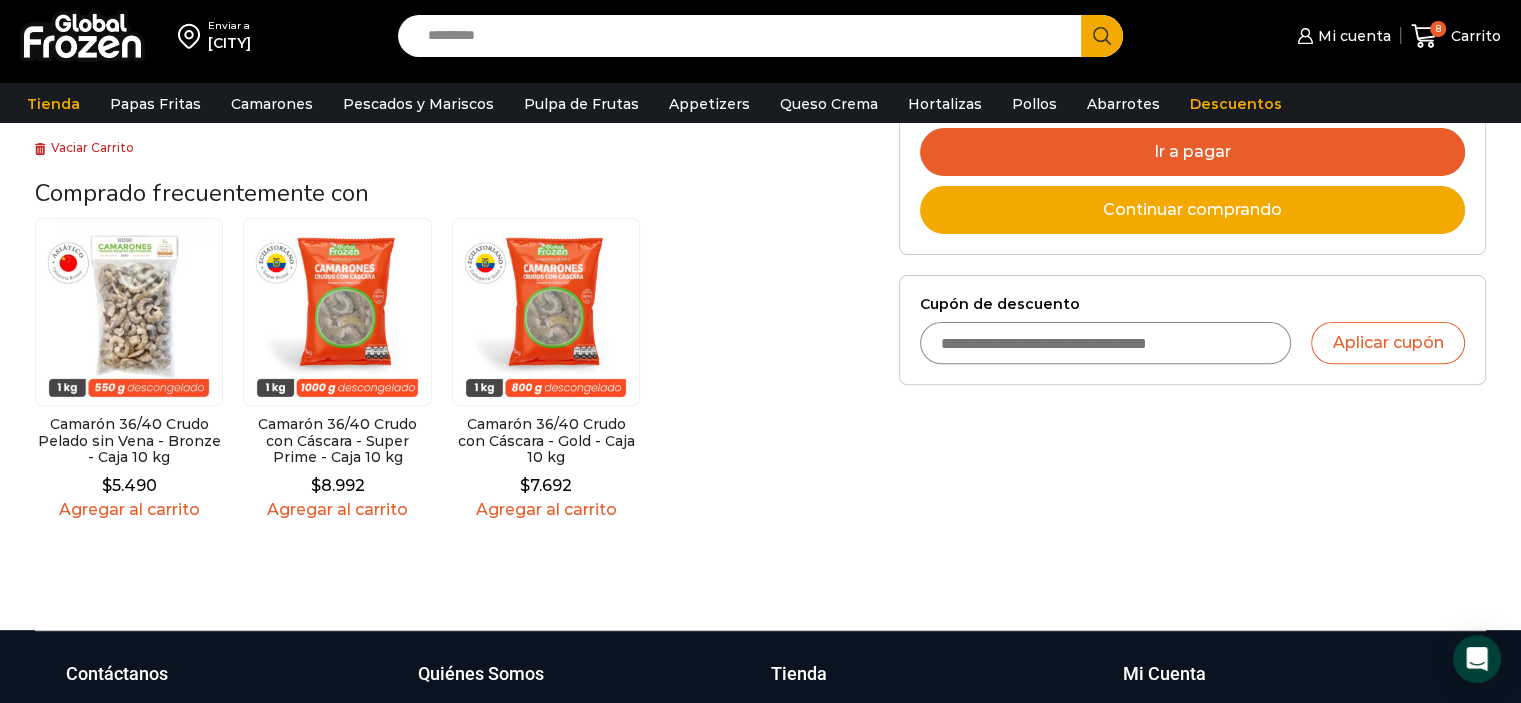 scroll, scrollTop: 600, scrollLeft: 0, axis: vertical 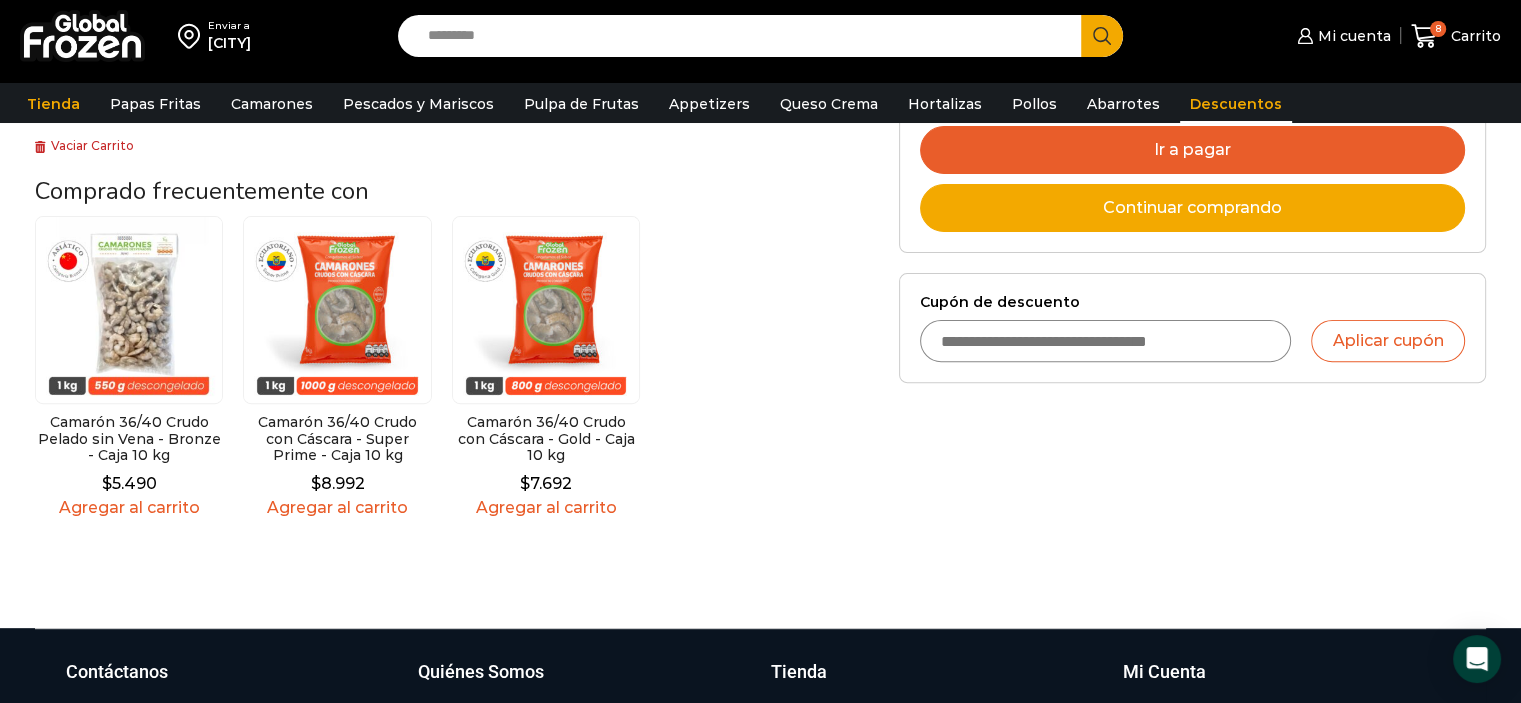click on "Descuentos" at bounding box center (1236, 104) 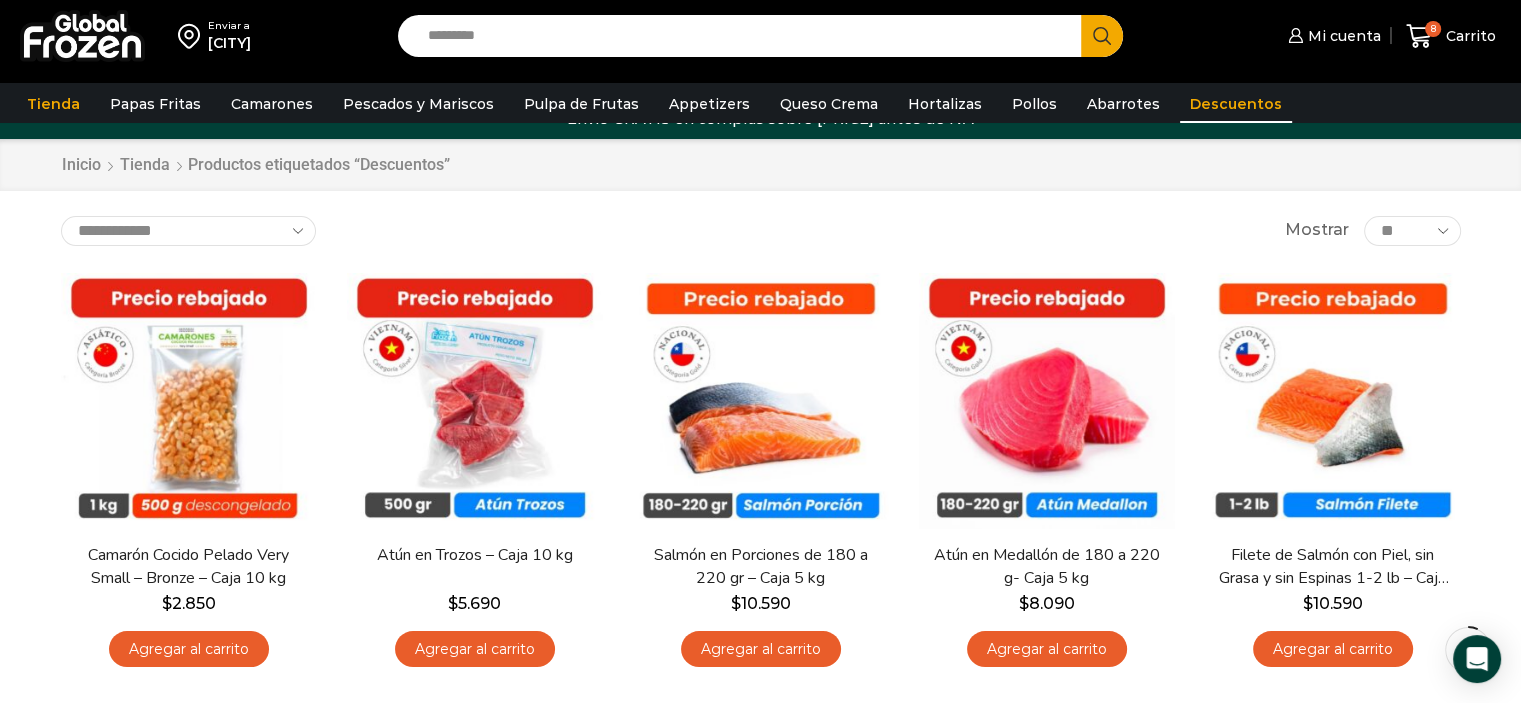 scroll, scrollTop: 0, scrollLeft: 0, axis: both 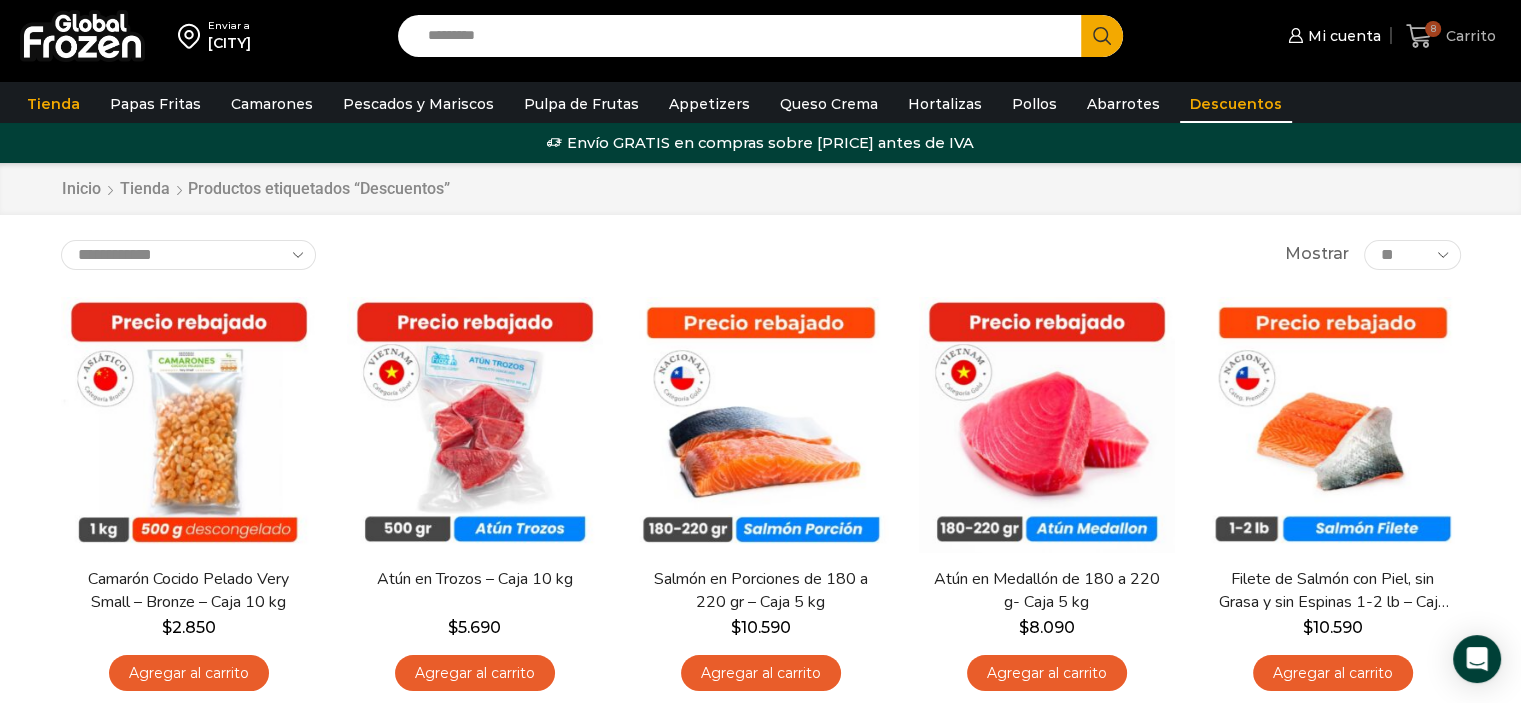 click on "Carrito" at bounding box center (1468, 36) 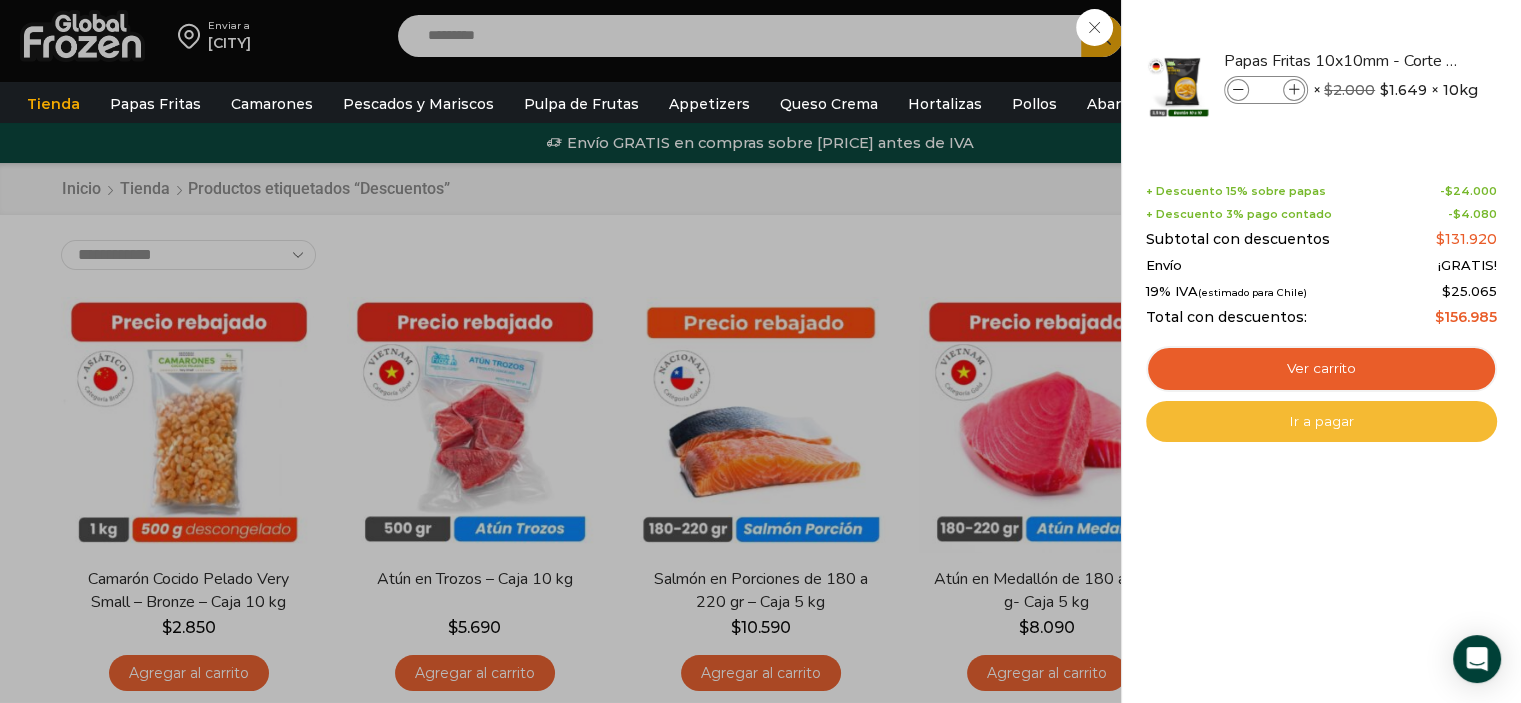 click on "Ir a pagar" at bounding box center (1321, 422) 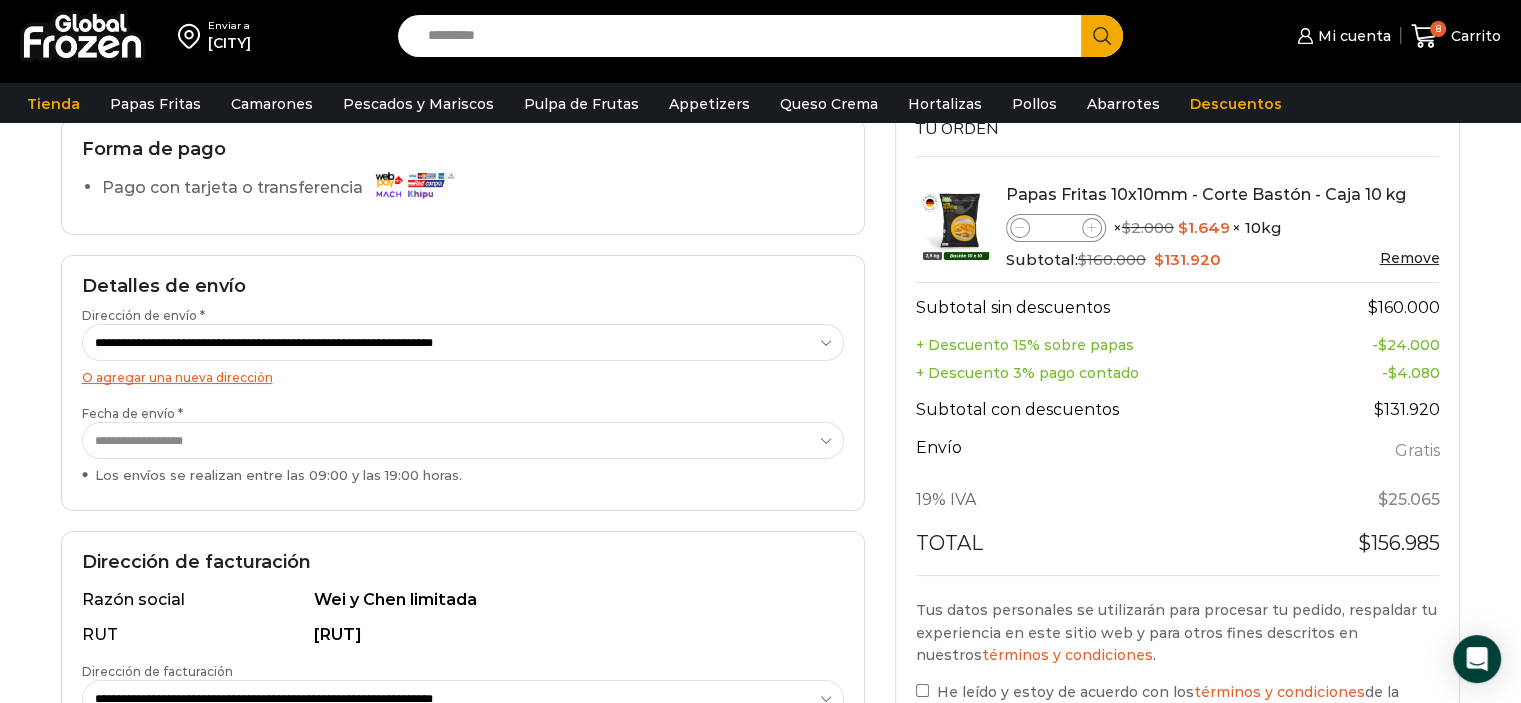 scroll, scrollTop: 200, scrollLeft: 0, axis: vertical 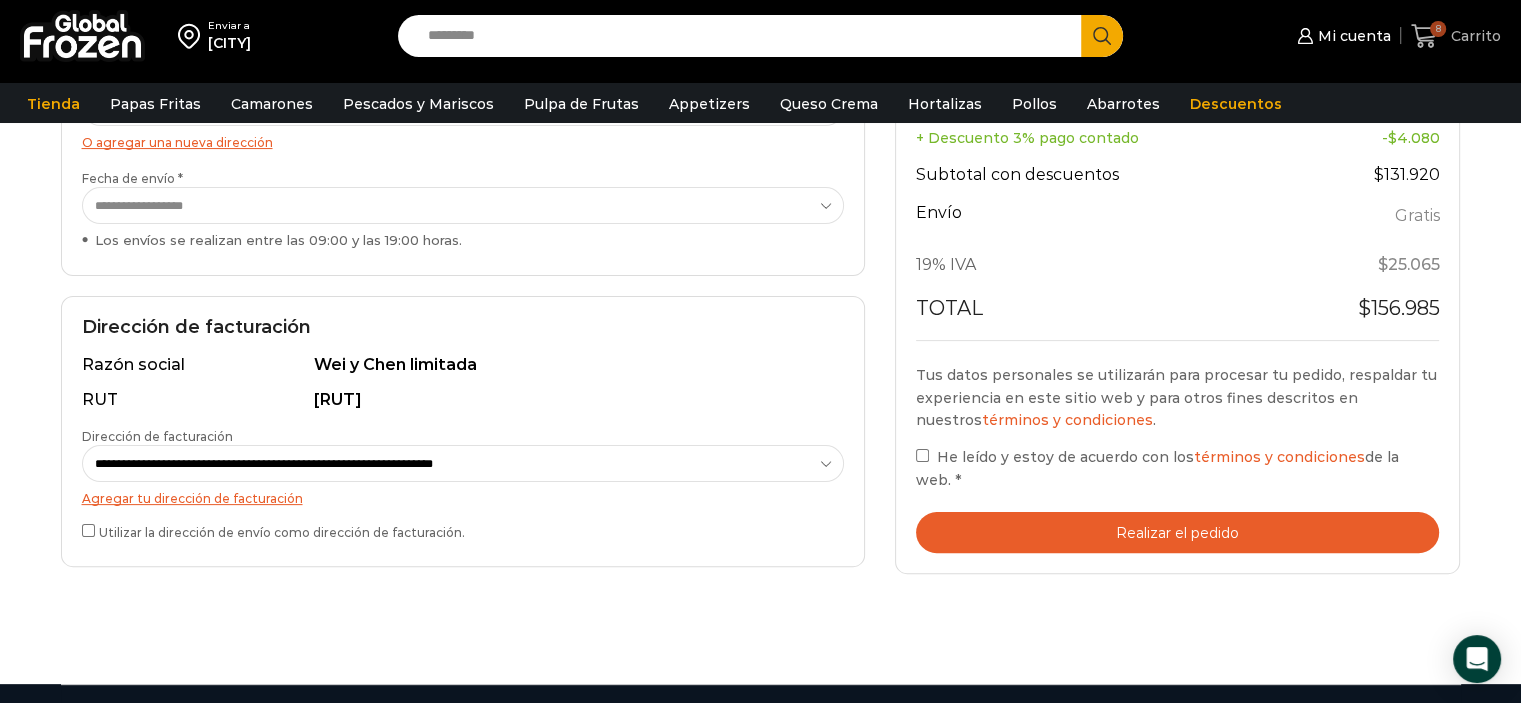 click at bounding box center (1424, 36) 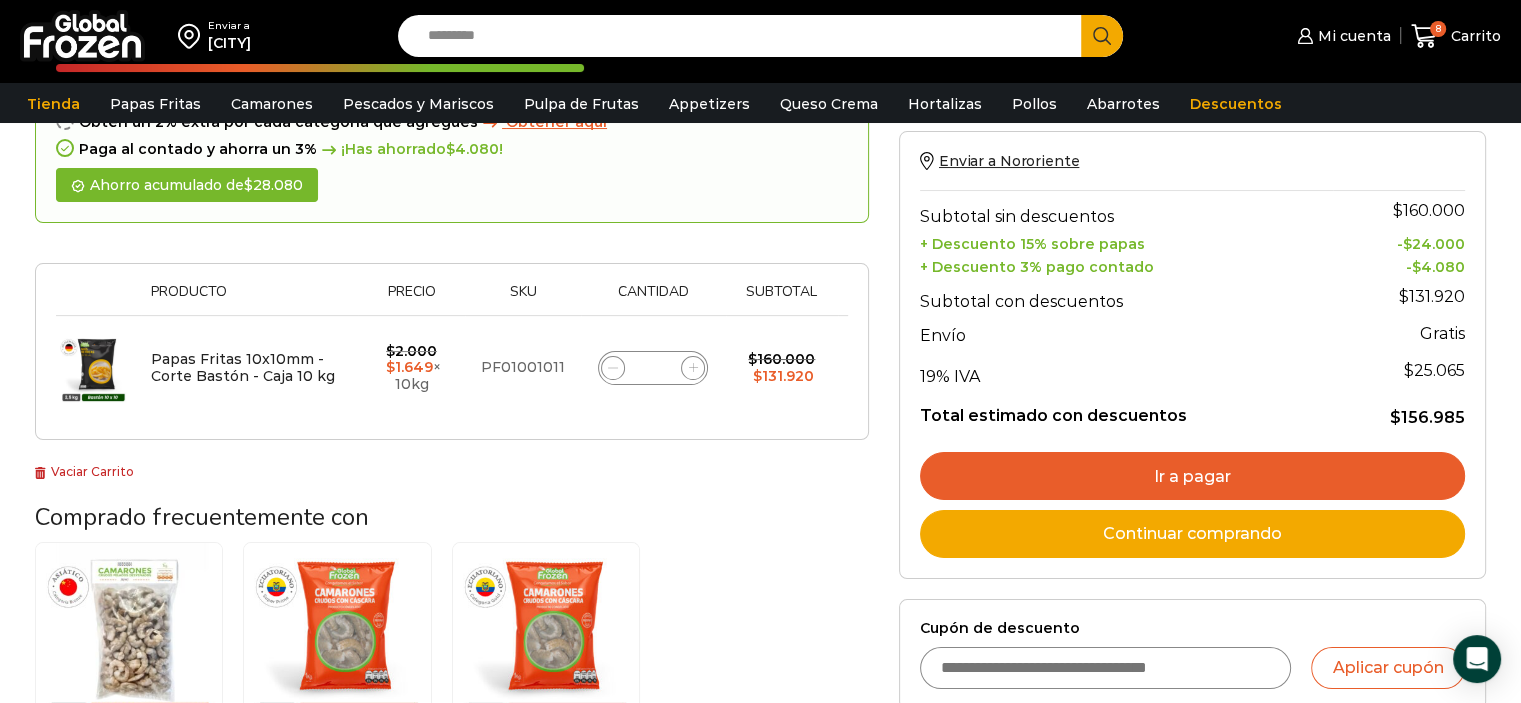 scroll, scrollTop: 200, scrollLeft: 0, axis: vertical 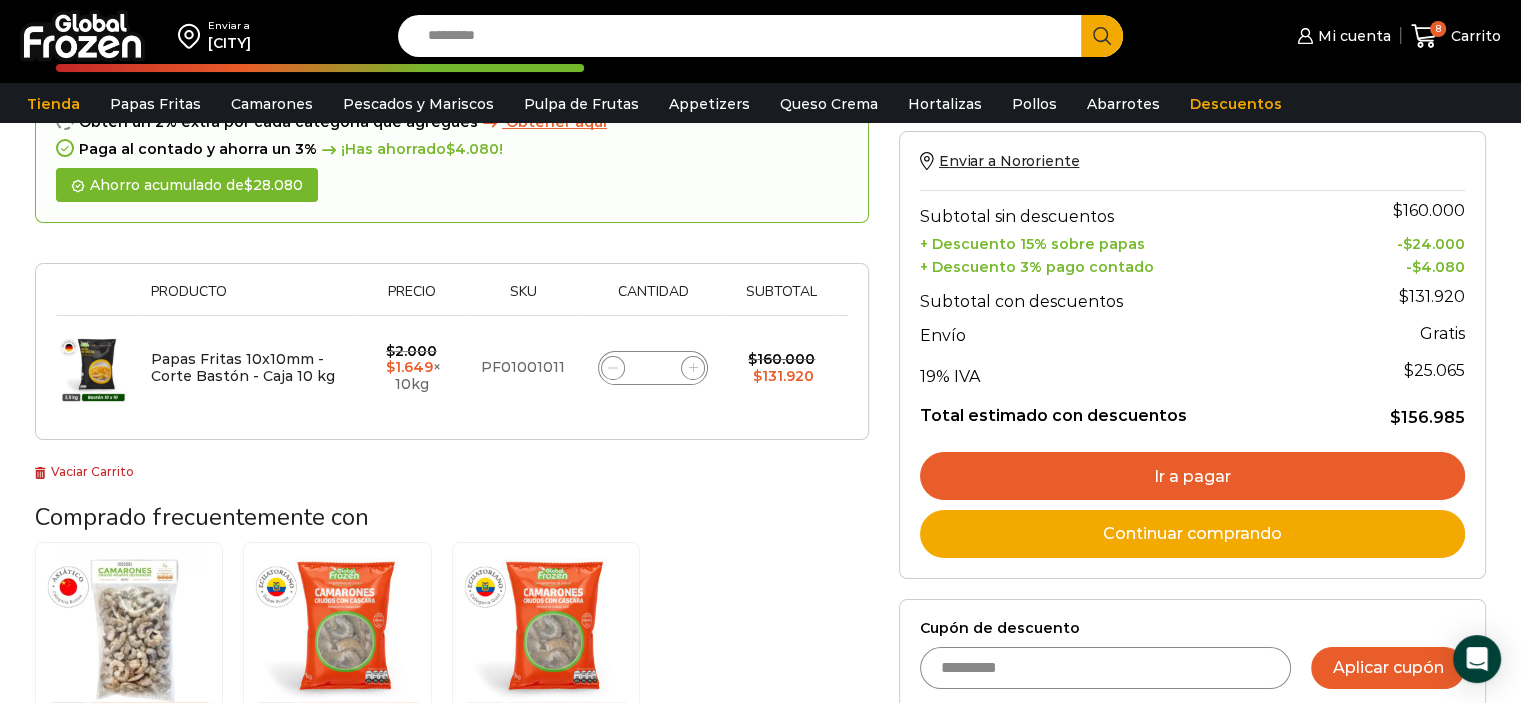 type on "*********" 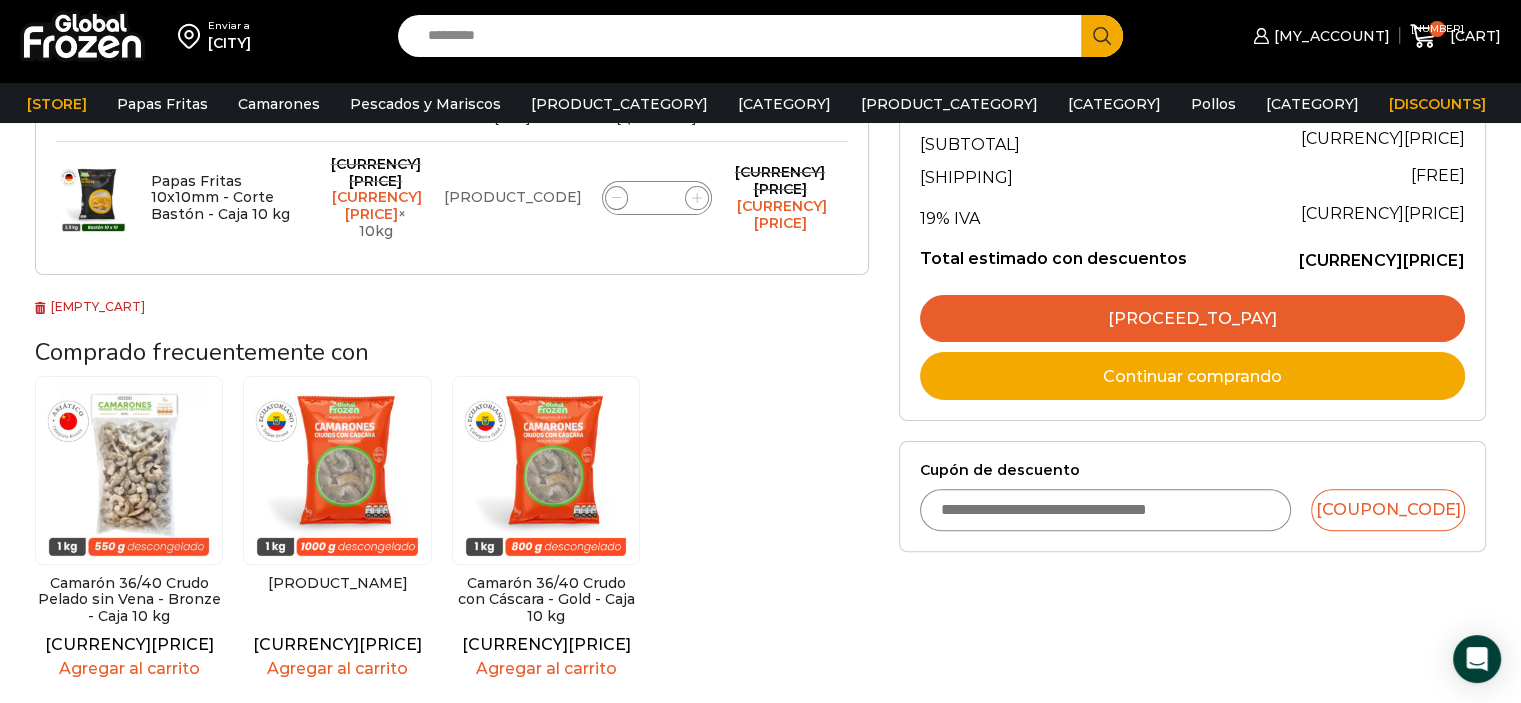 scroll, scrollTop: 500, scrollLeft: 0, axis: vertical 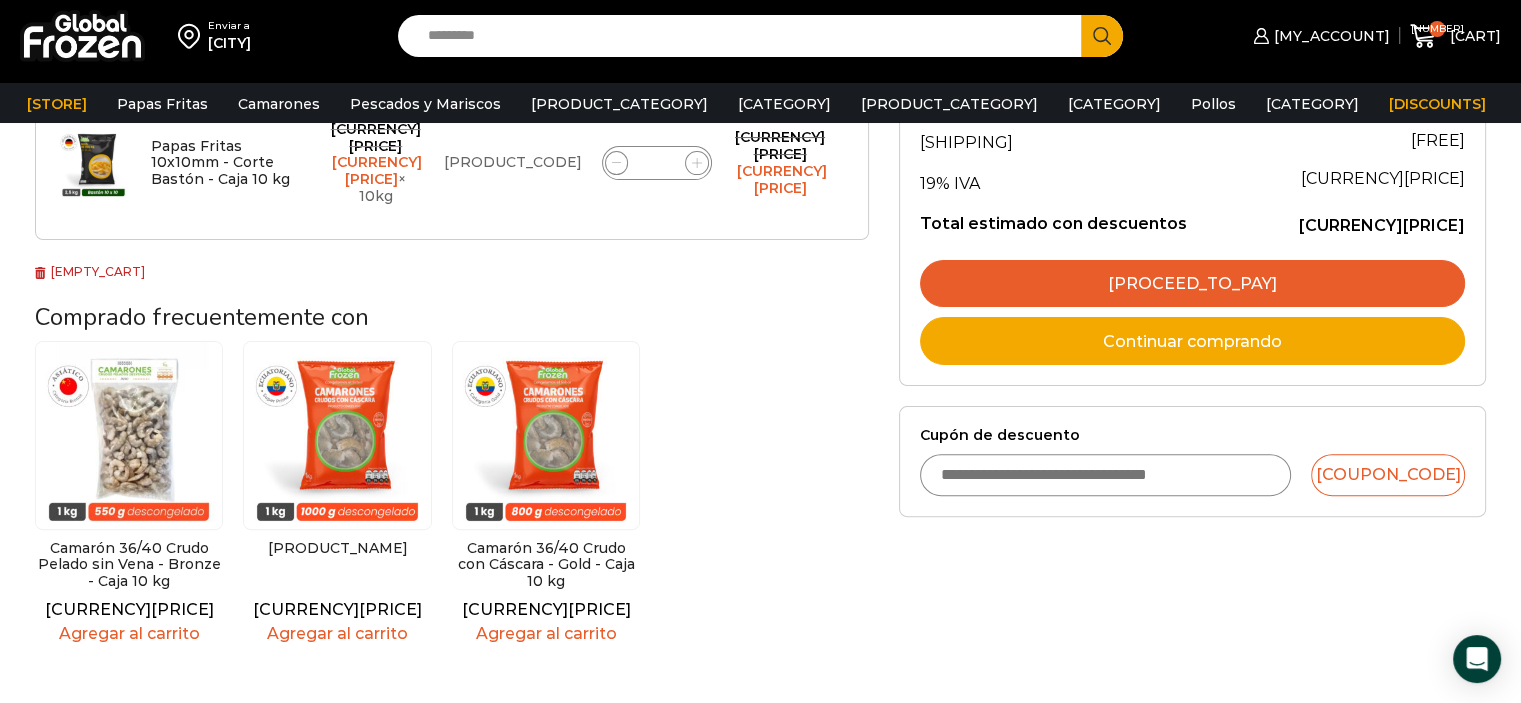 click on "Cupón de descuento" at bounding box center (1106, 475) 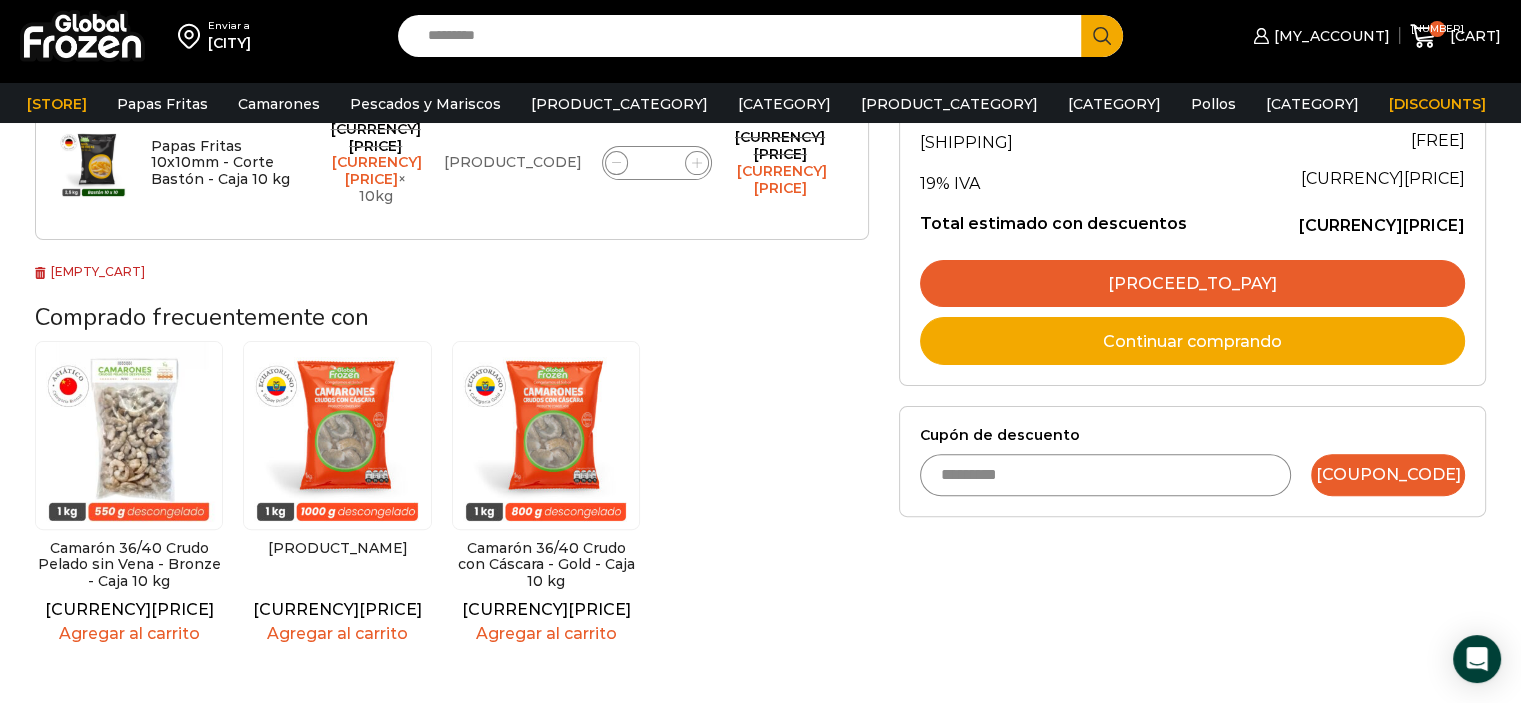 type on "*********" 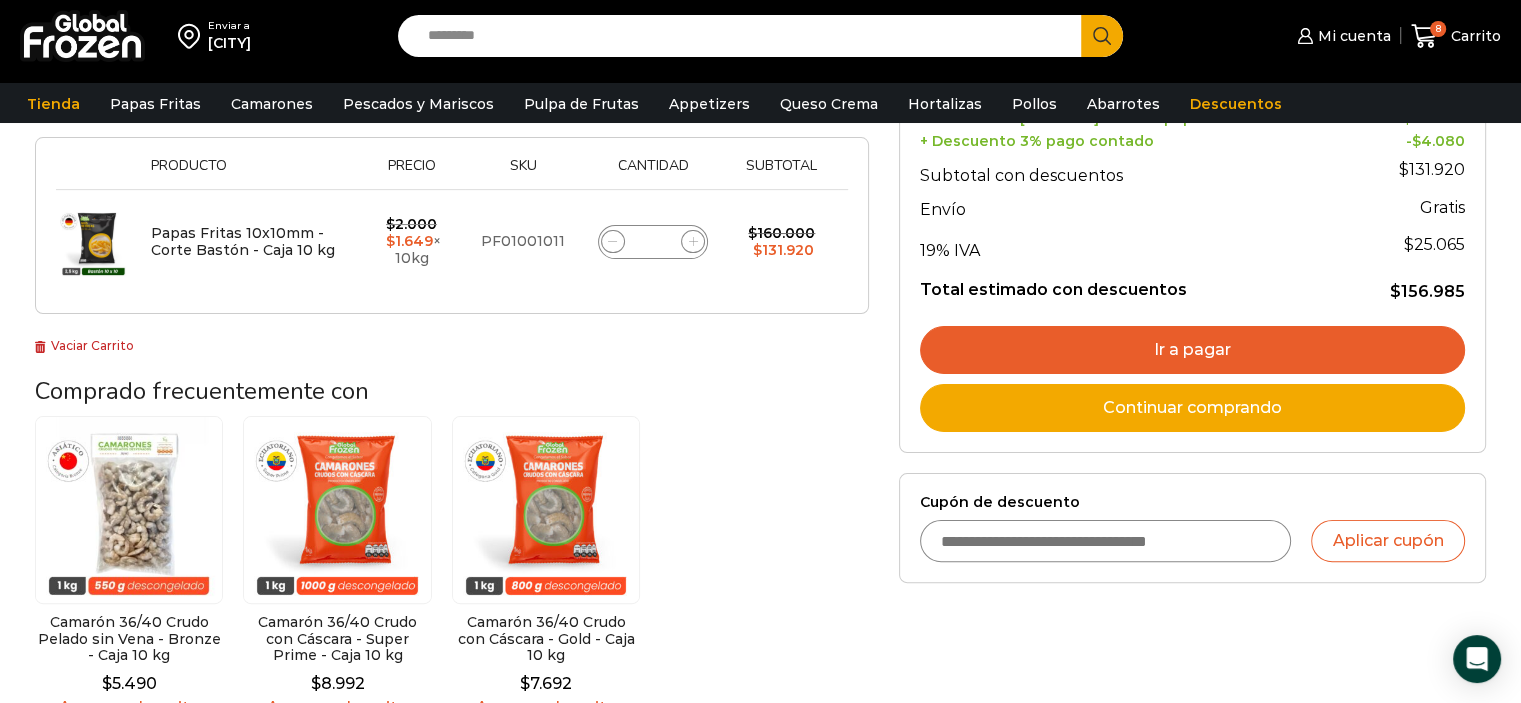 scroll, scrollTop: 500, scrollLeft: 0, axis: vertical 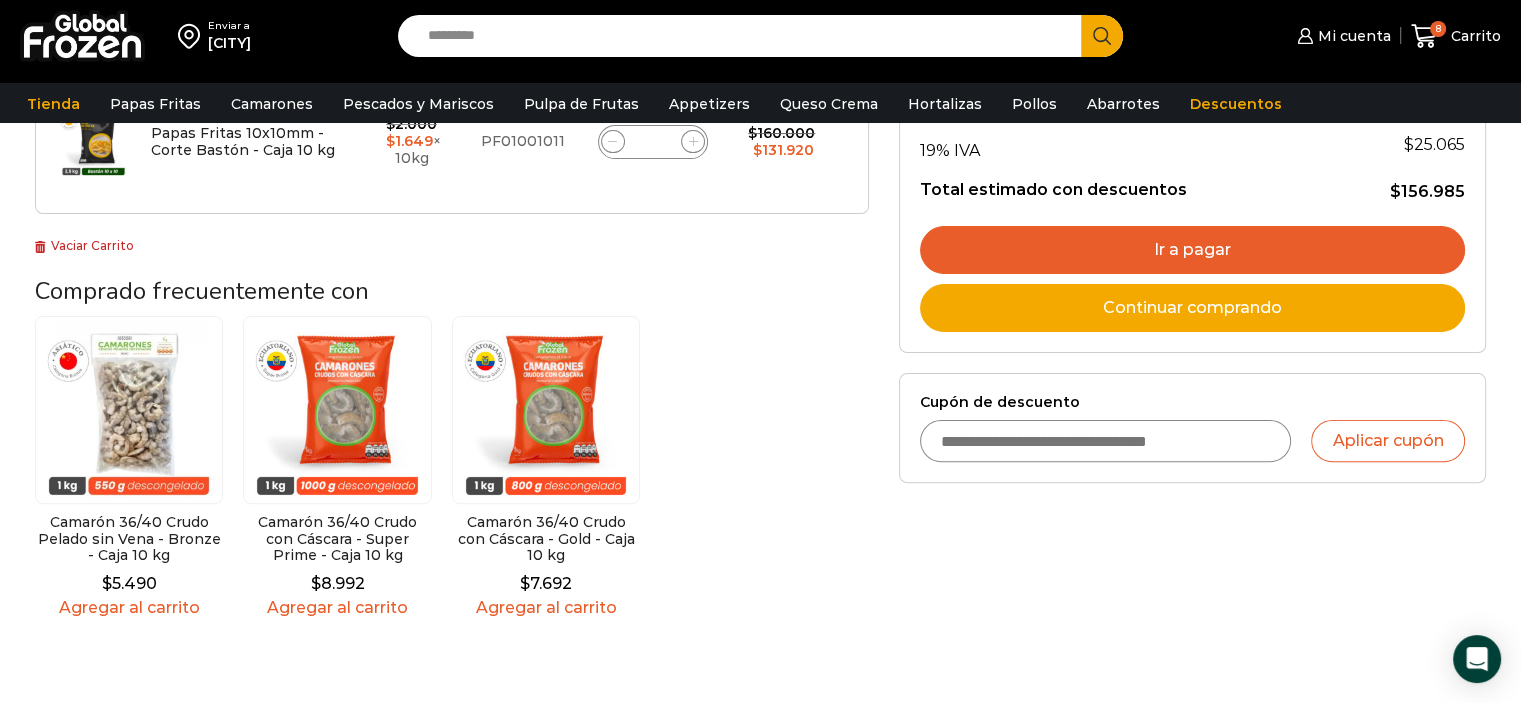 click on "Cupón de descuento" at bounding box center (1106, 441) 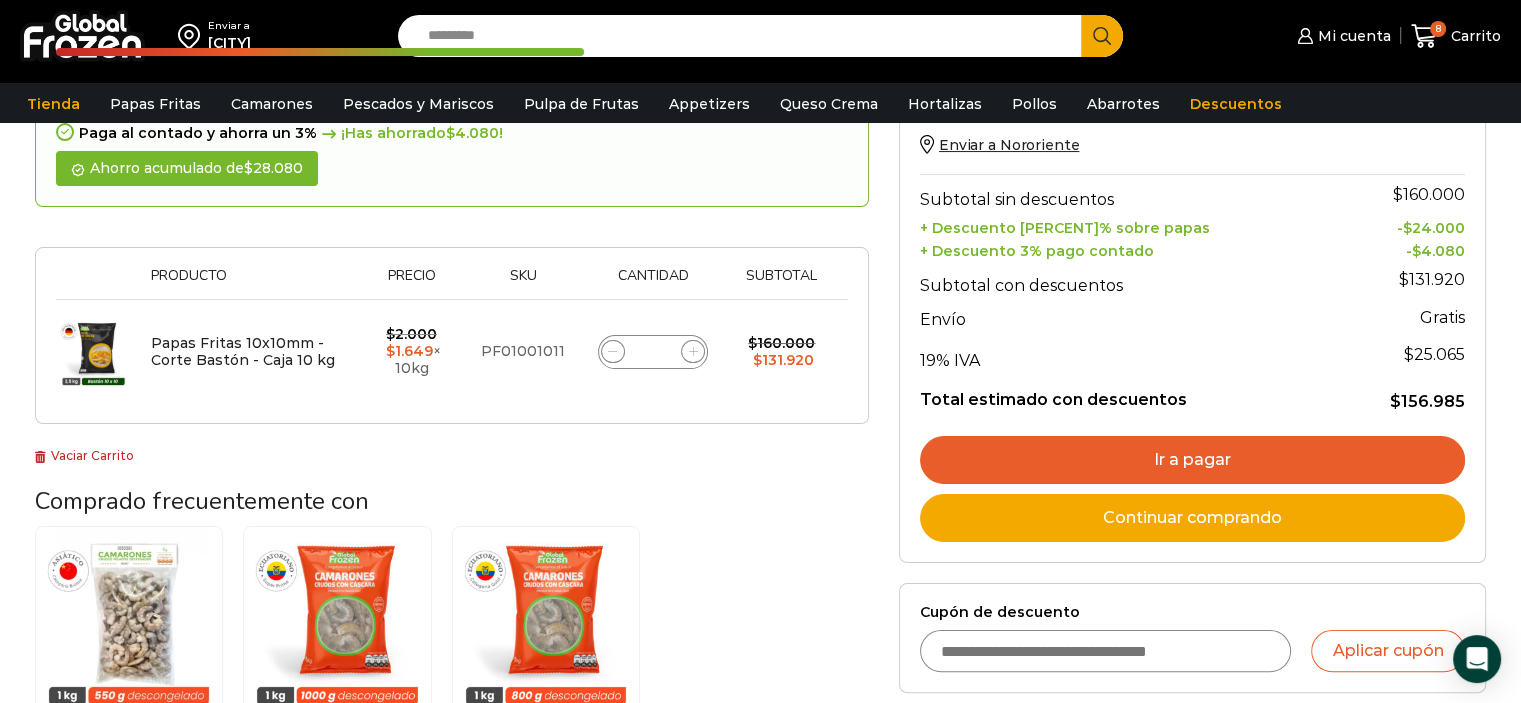 scroll, scrollTop: 400, scrollLeft: 0, axis: vertical 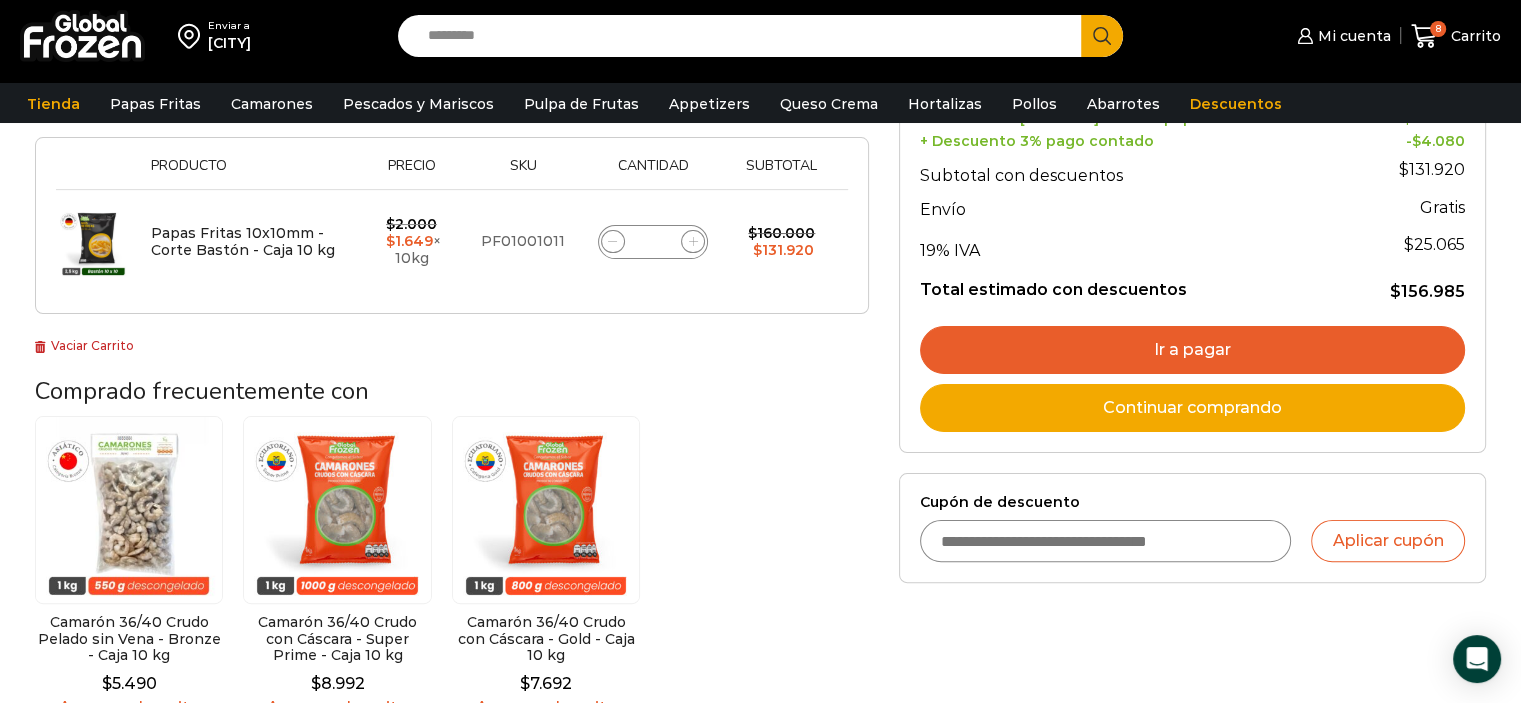 click at bounding box center [693, 241] 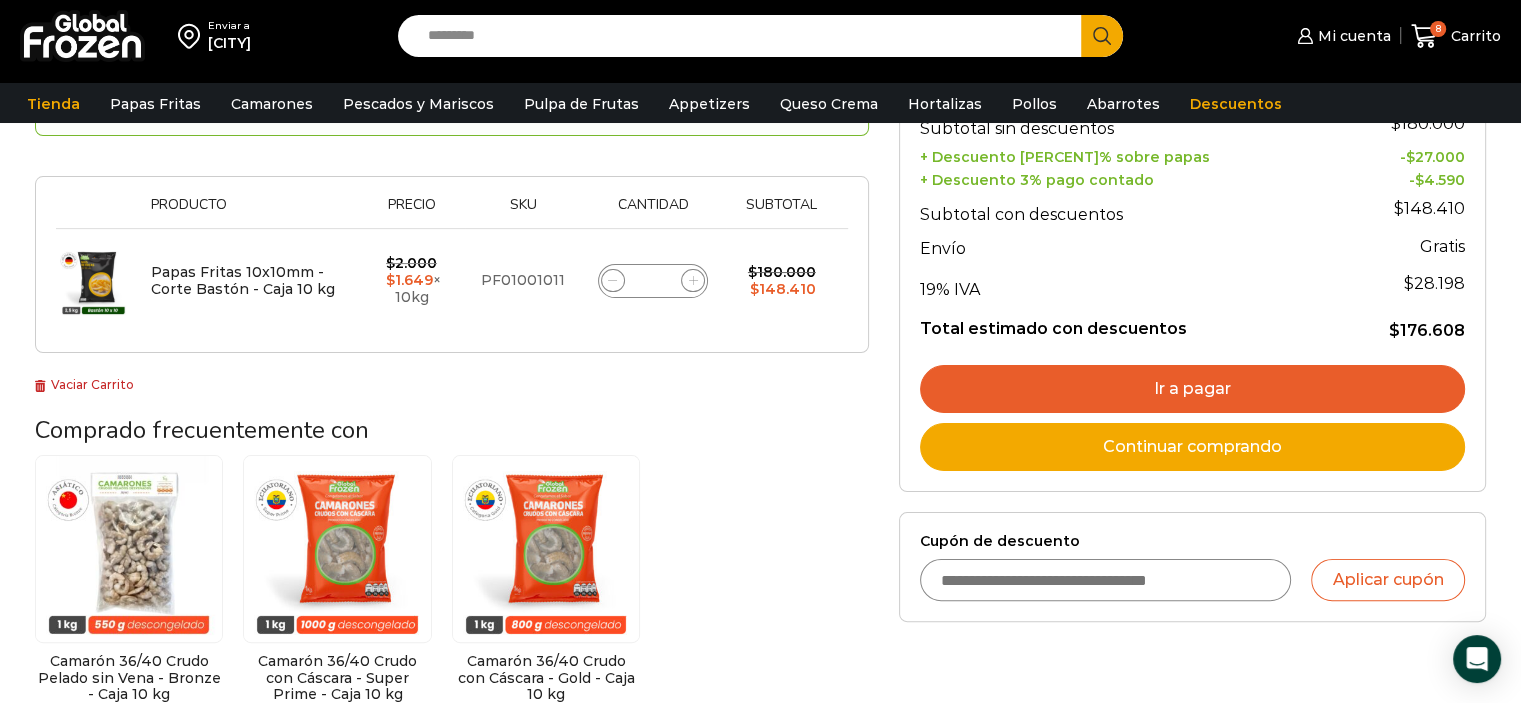 scroll, scrollTop: 402, scrollLeft: 0, axis: vertical 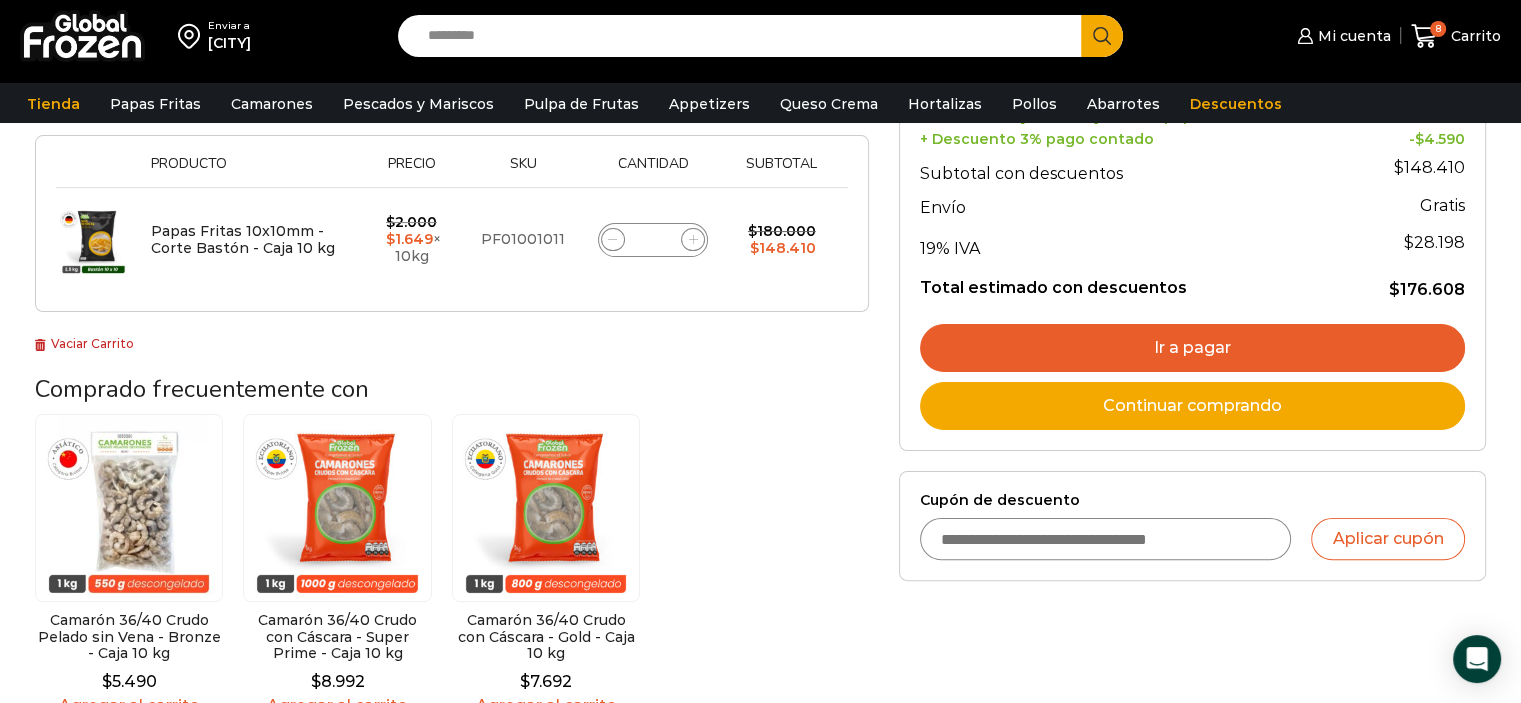 click at bounding box center [693, 239] 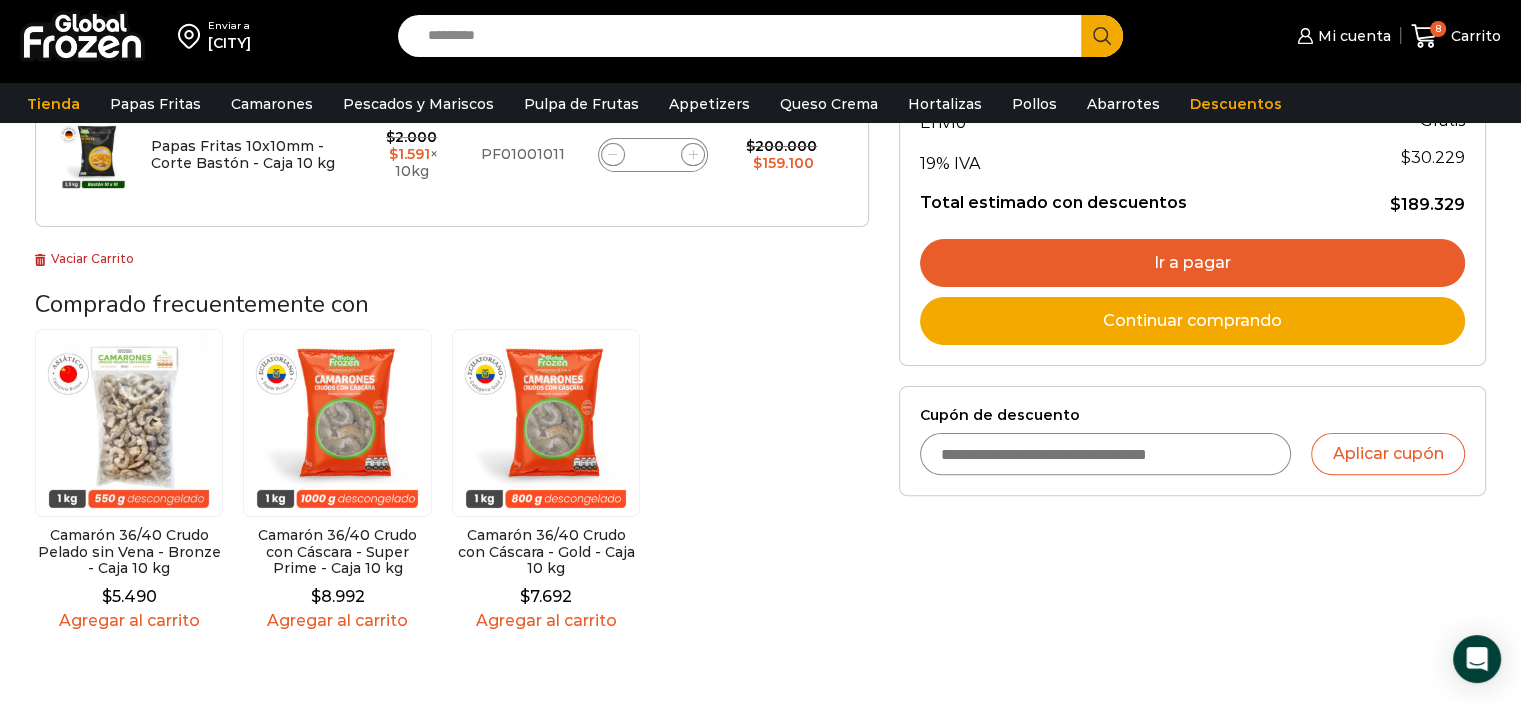 scroll, scrollTop: 502, scrollLeft: 0, axis: vertical 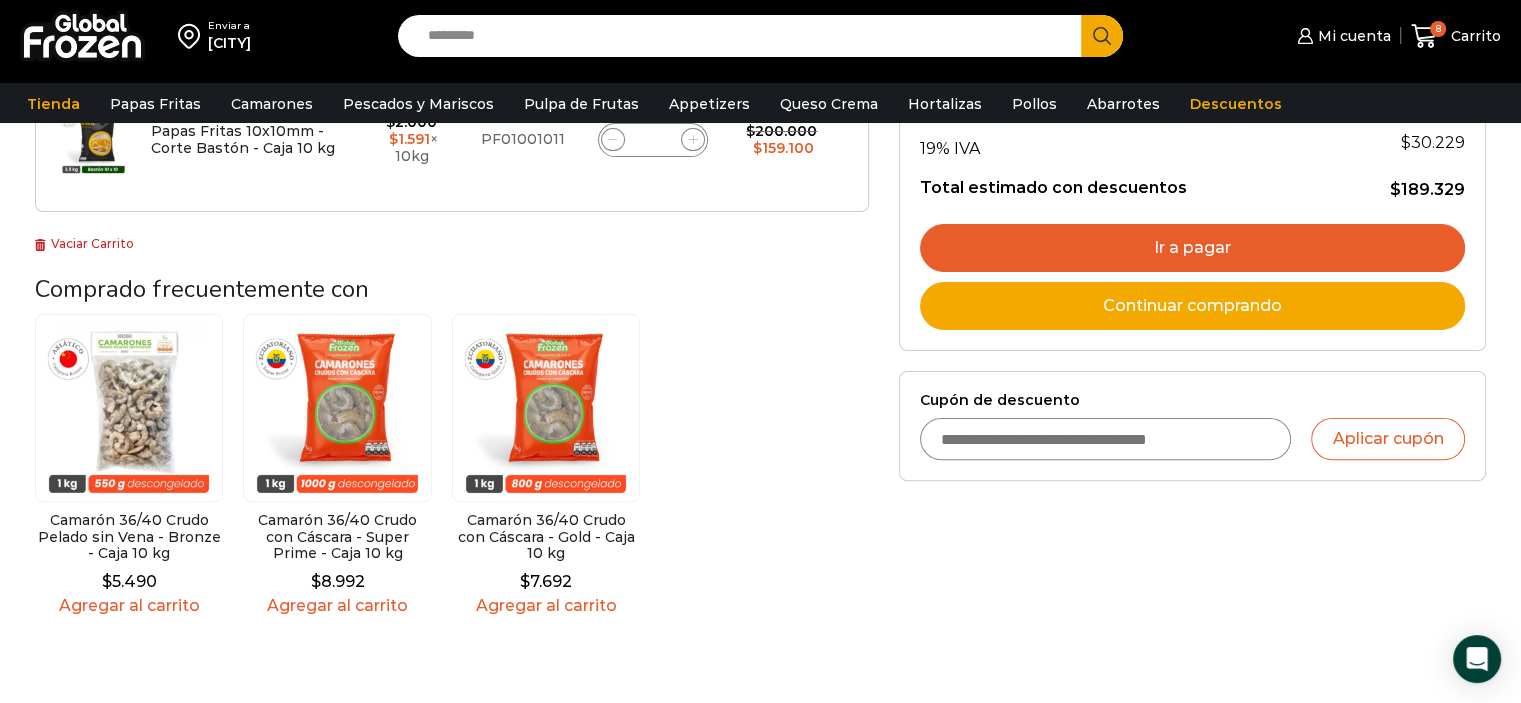 click on "Cupón de descuento" at bounding box center (1106, 439) 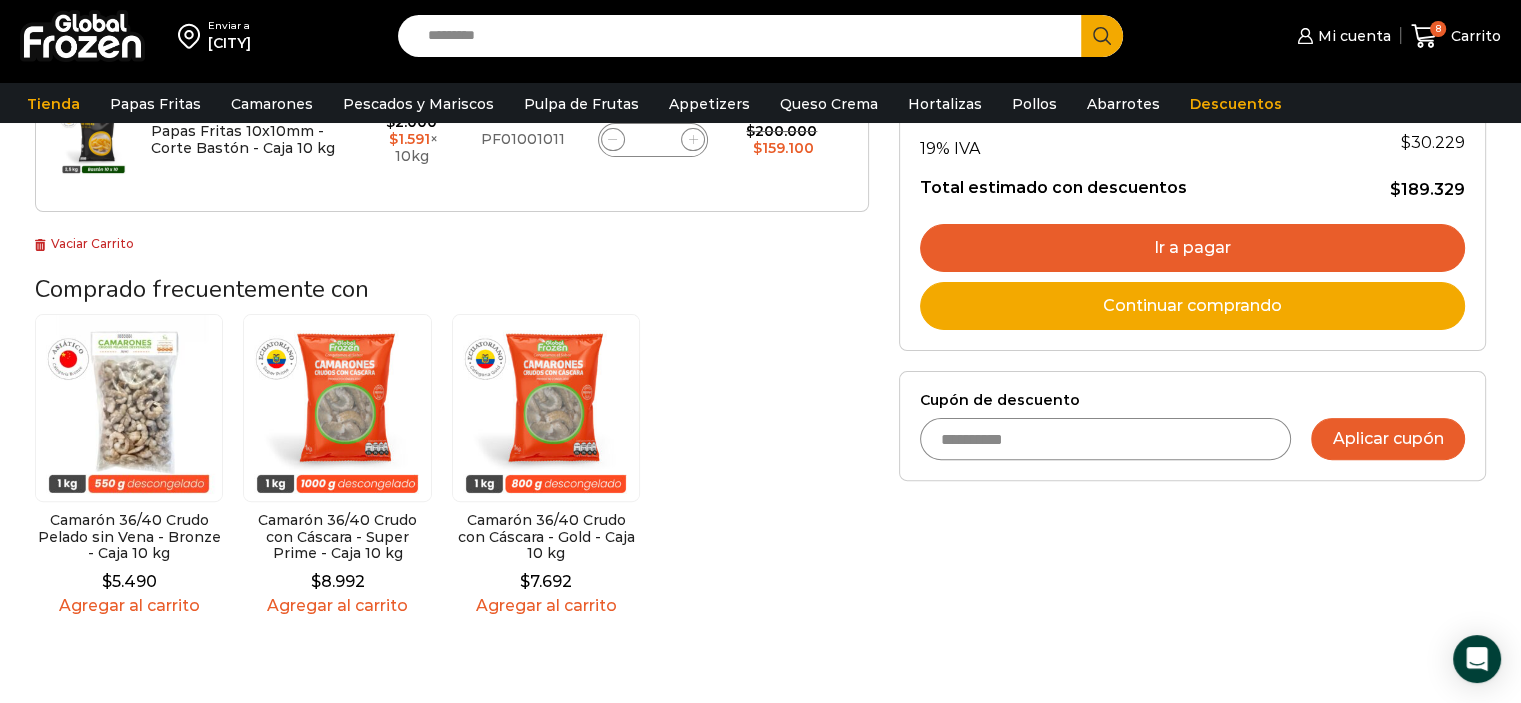 type on "**********" 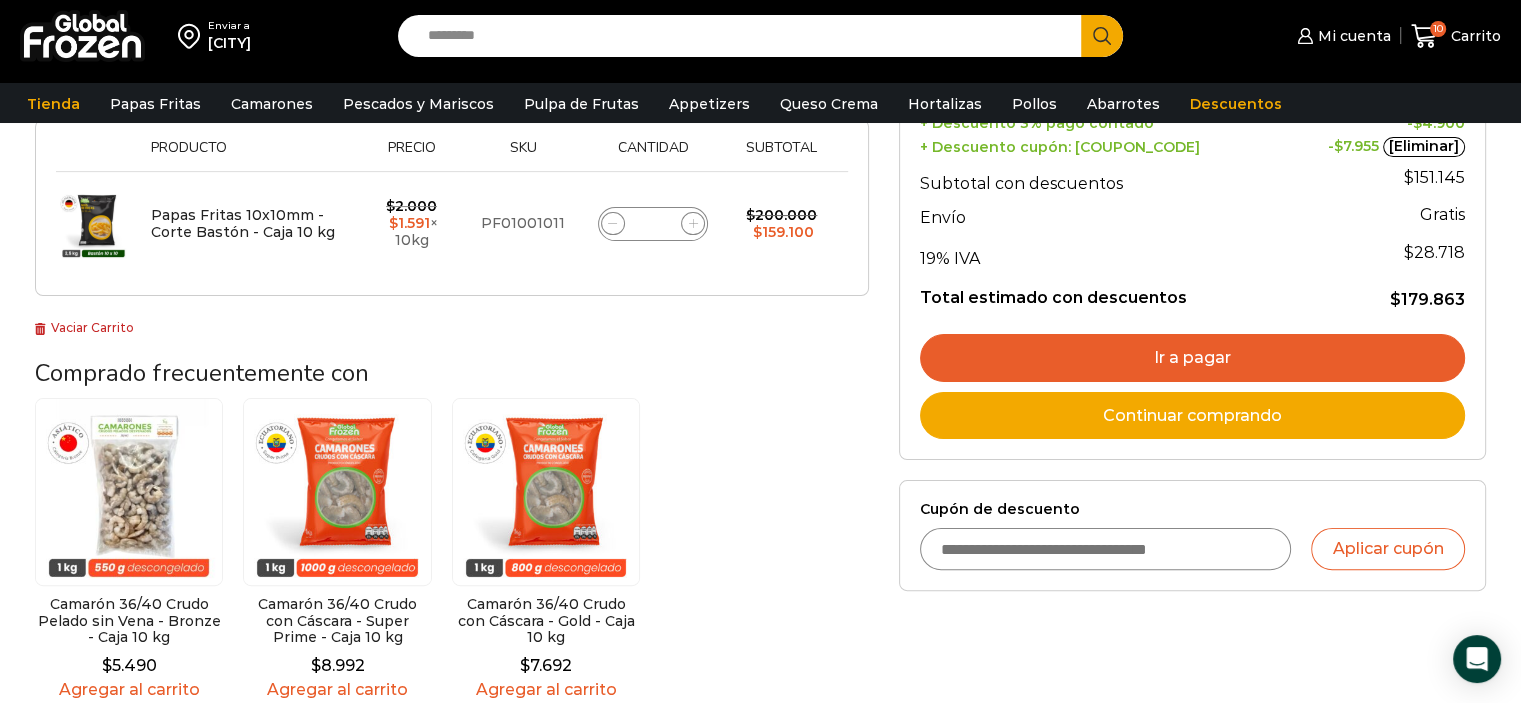 scroll, scrollTop: 500, scrollLeft: 0, axis: vertical 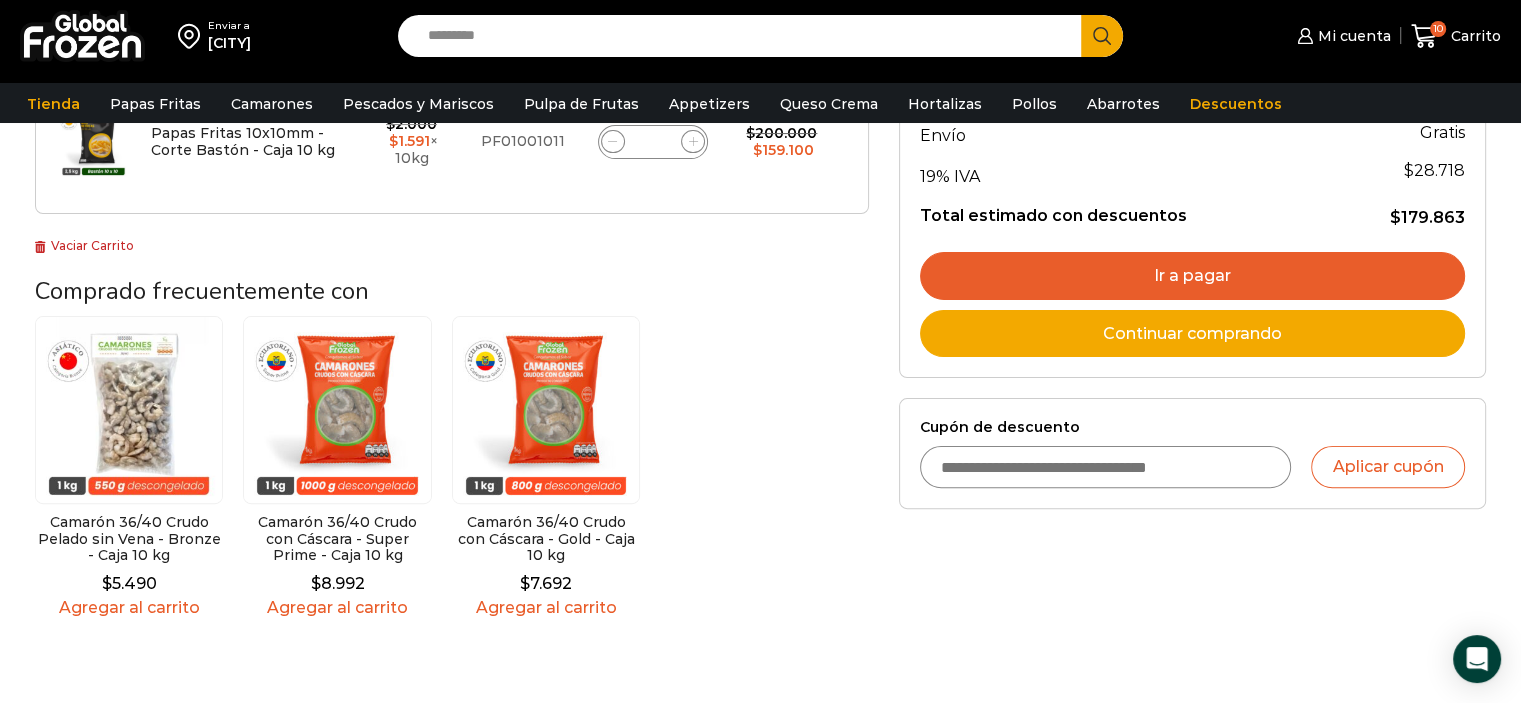 click on "[PROCEED_TO_PAY]" at bounding box center (1192, 276) 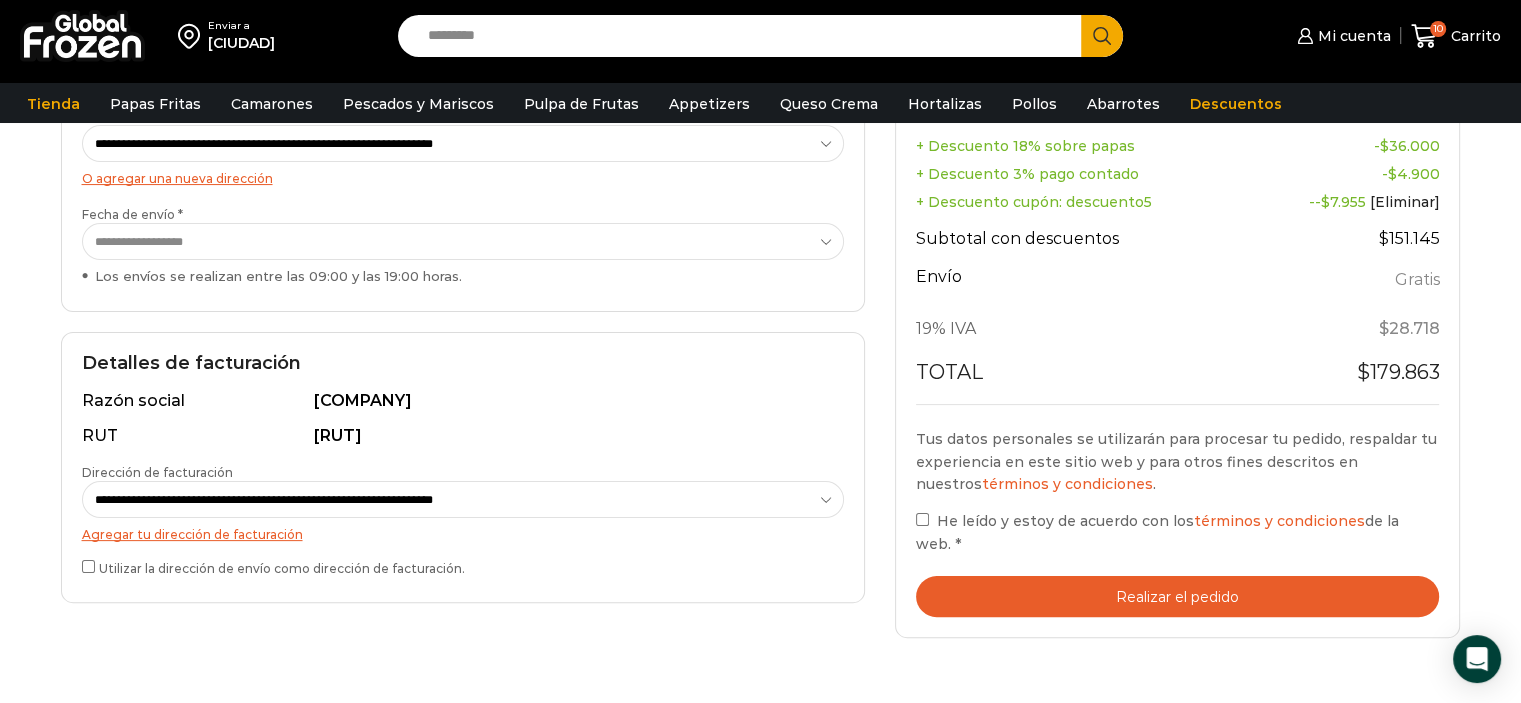 scroll, scrollTop: 400, scrollLeft: 0, axis: vertical 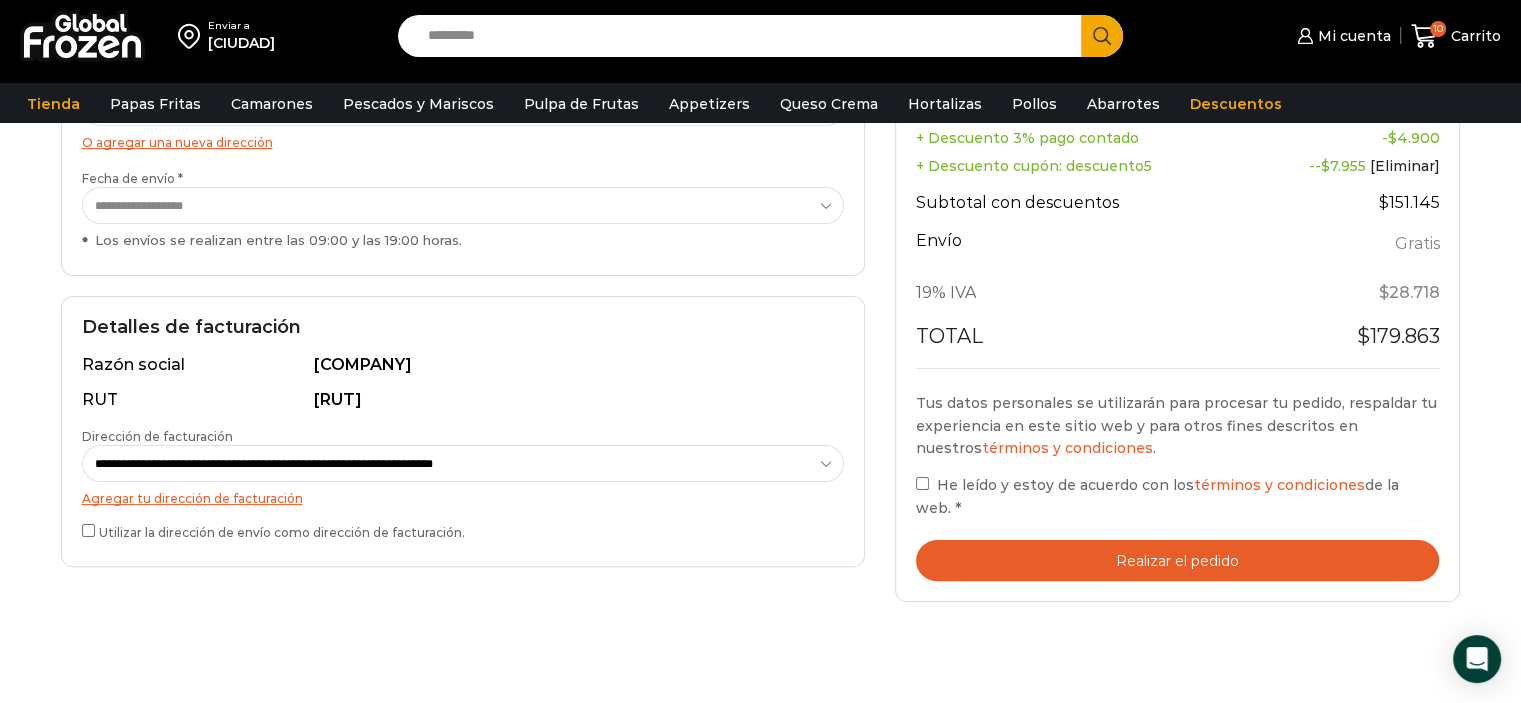 click on "Realizar el pedido" at bounding box center [1178, 560] 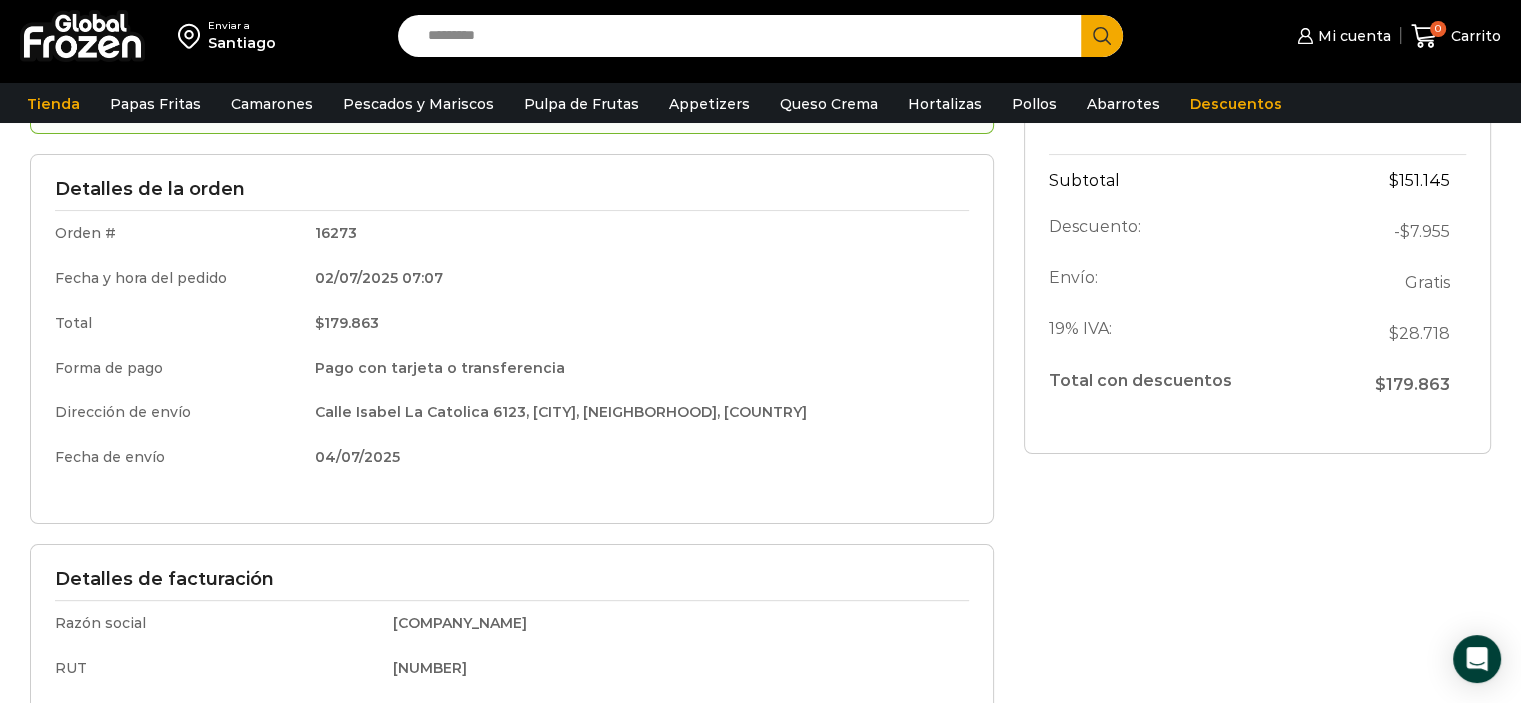 scroll, scrollTop: 200, scrollLeft: 0, axis: vertical 